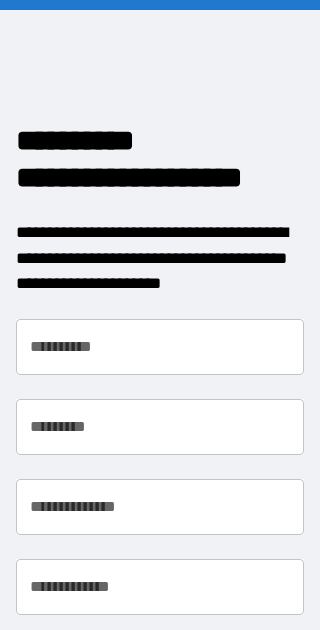 scroll, scrollTop: 0, scrollLeft: 0, axis: both 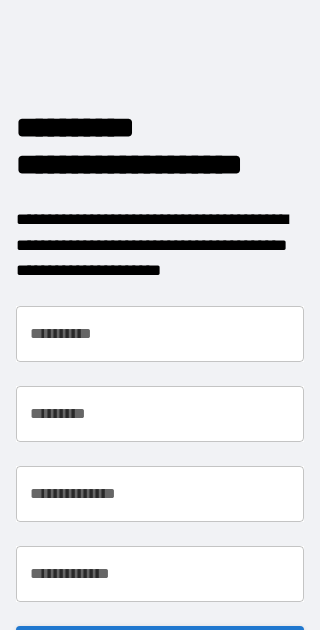 click on "**********" at bounding box center (160, 334) 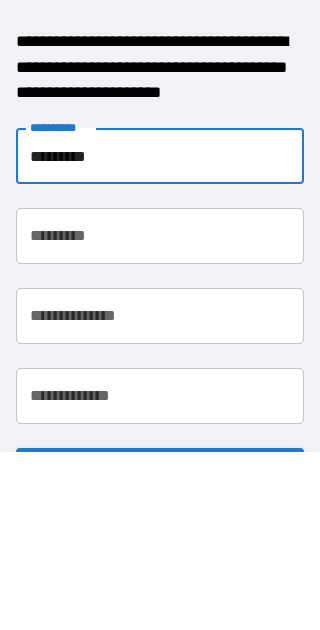 type on "*********" 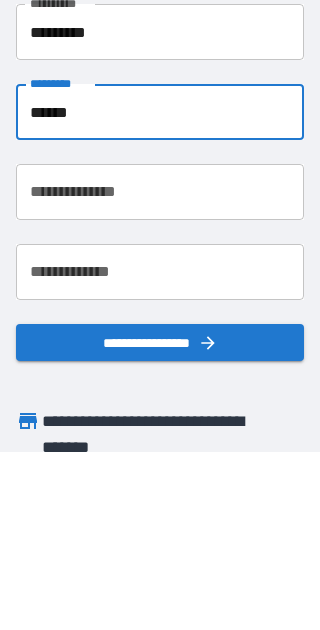 scroll, scrollTop: 137, scrollLeft: 0, axis: vertical 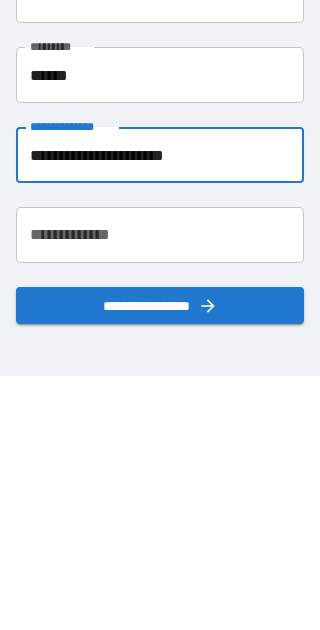 type on "**********" 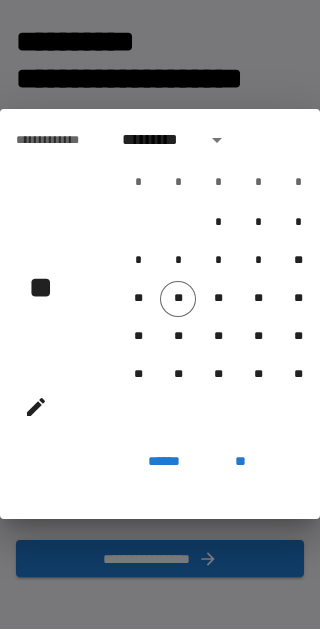 click 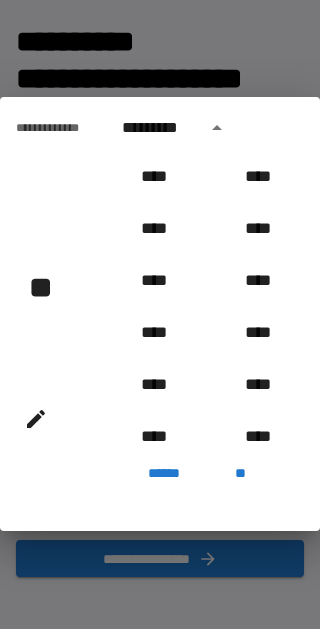 scroll, scrollTop: 2006, scrollLeft: 0, axis: vertical 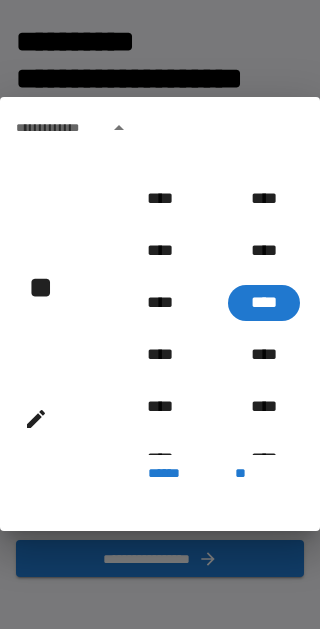 click 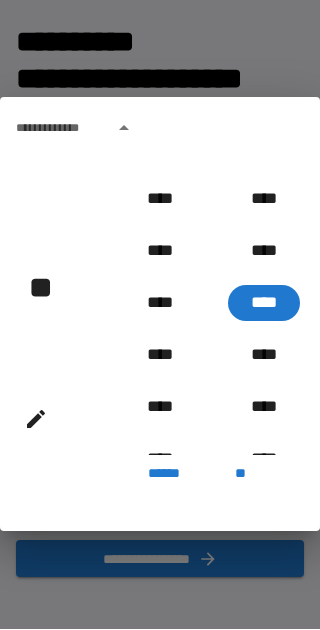 click on "*********" at bounding box center (160, 129) 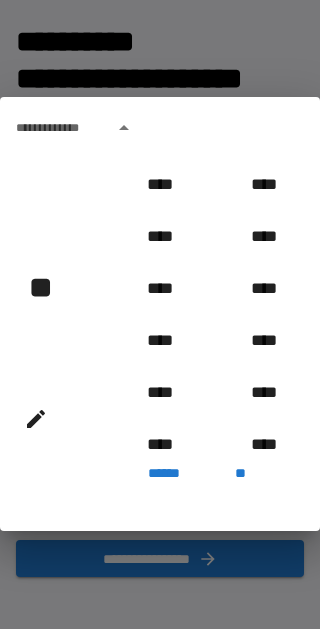 scroll, scrollTop: 830, scrollLeft: 0, axis: vertical 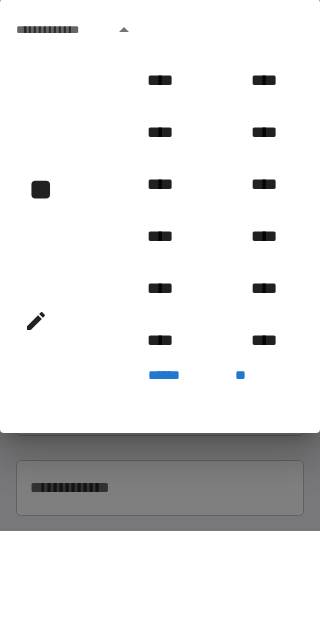 click on "**" at bounding box center [48, 288] 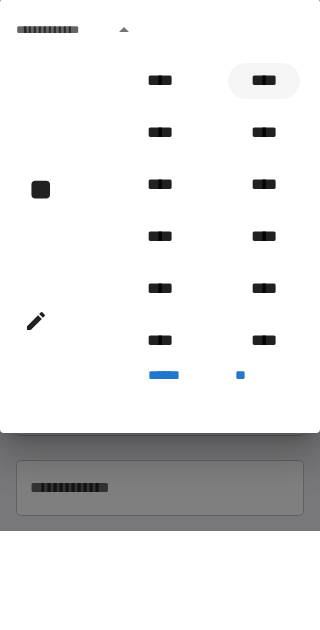 click on "****" at bounding box center [264, 180] 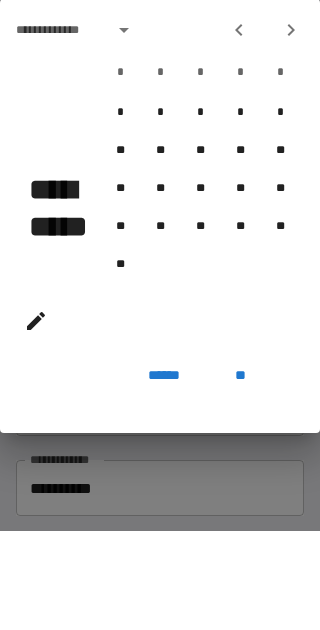 type on "**********" 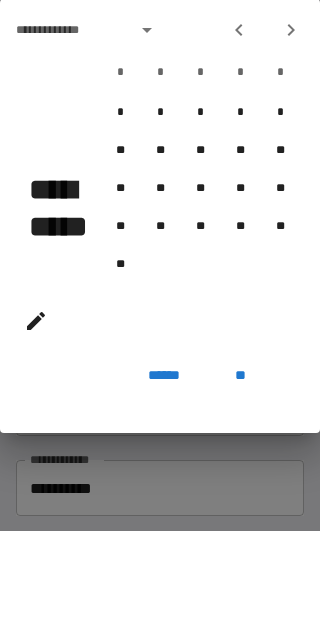 scroll, scrollTop: 98, scrollLeft: 0, axis: vertical 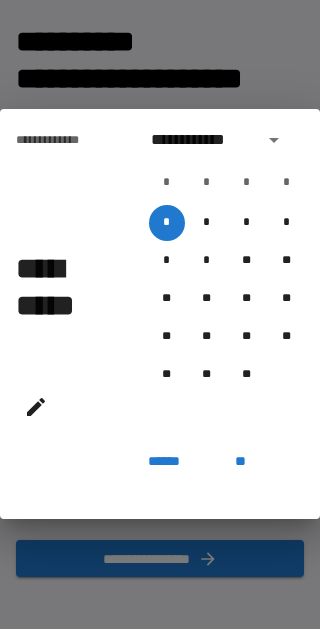 click 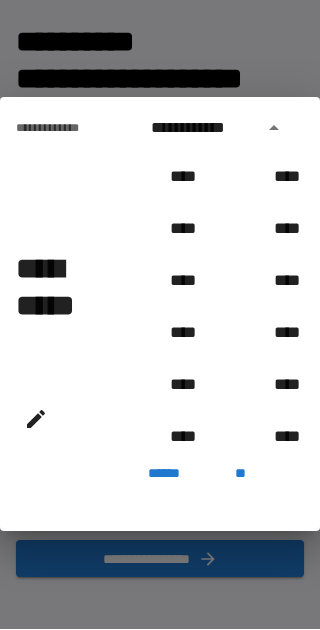 scroll, scrollTop: 0, scrollLeft: 127, axis: horizontal 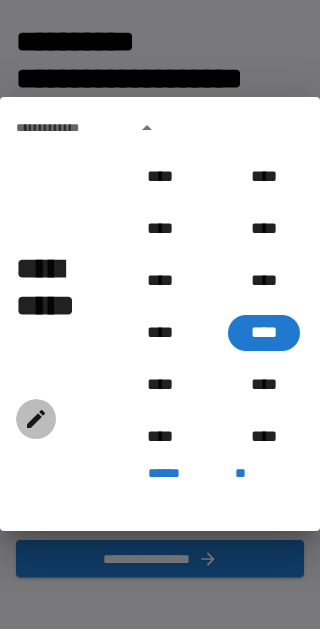 click at bounding box center [36, 420] 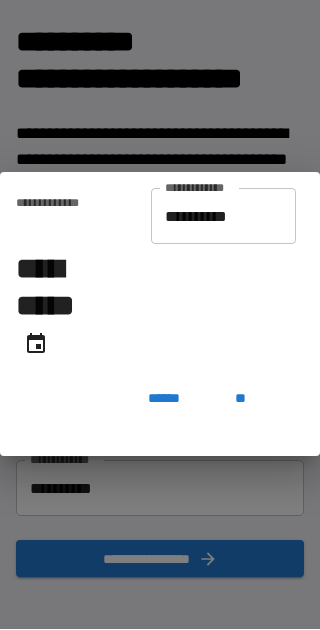 click on "**********" at bounding box center (223, 217) 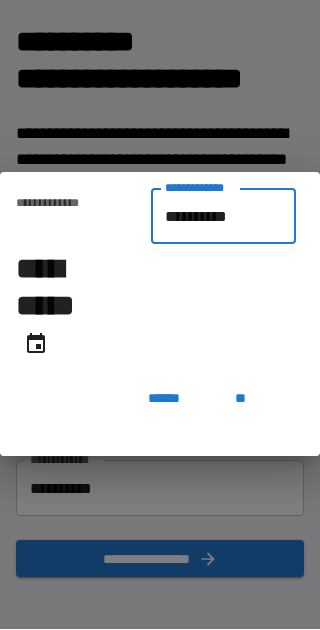 type on "*********" 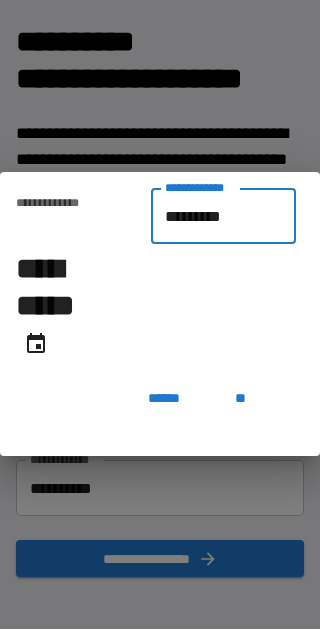 type on "**********" 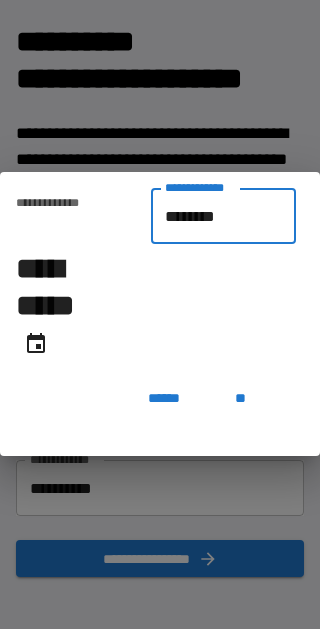 type on "**********" 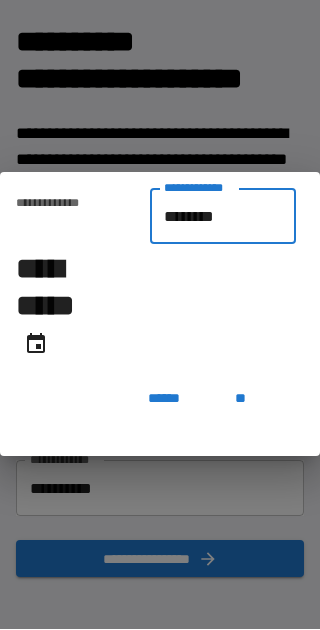 type on "*******" 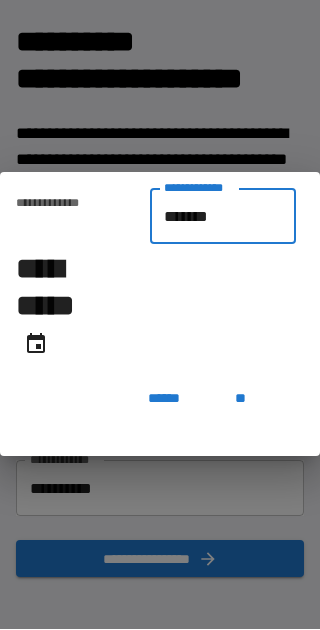 type on "**********" 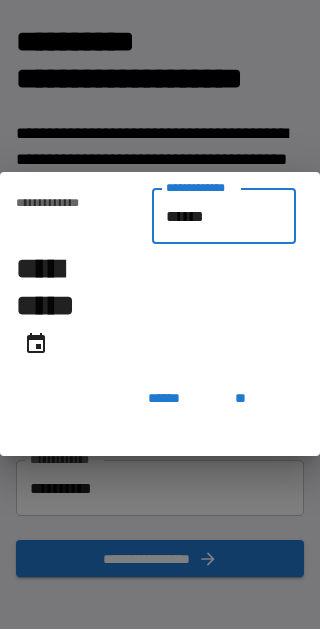type on "*******" 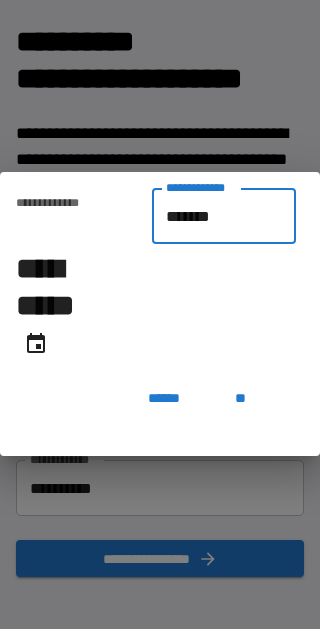 type on "**********" 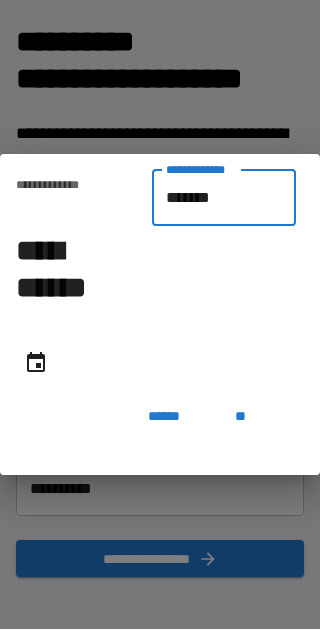 type on "********" 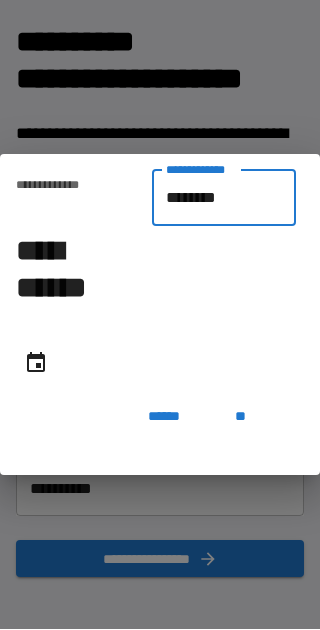 type on "**********" 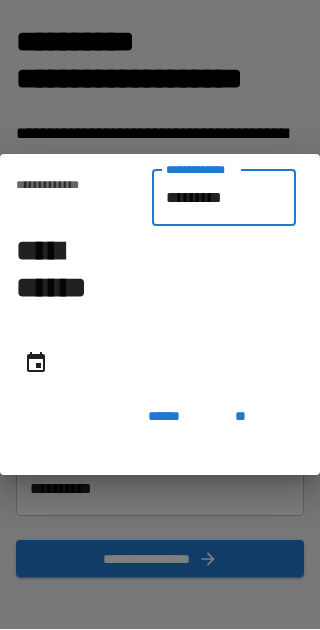 type on "**********" 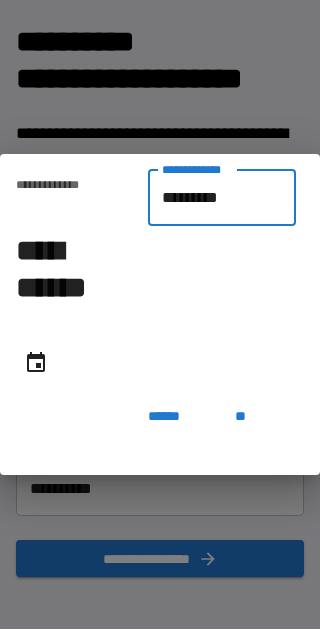 type on "**********" 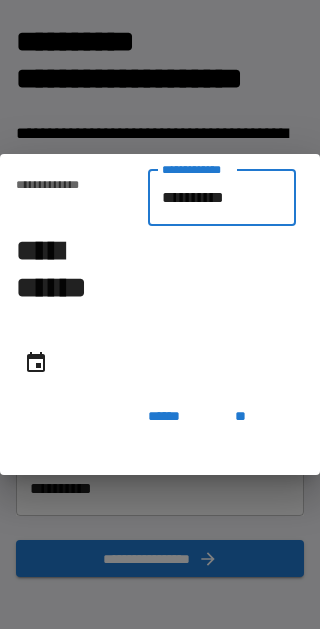 type on "**********" 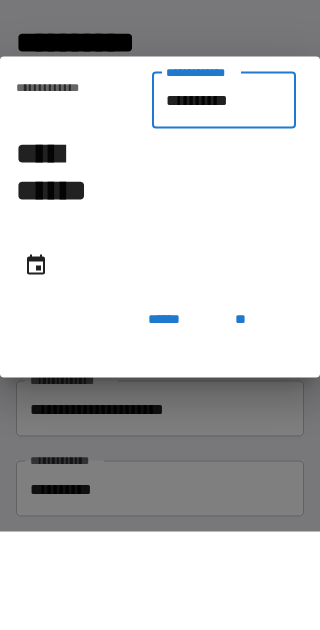 scroll, scrollTop: 98, scrollLeft: 0, axis: vertical 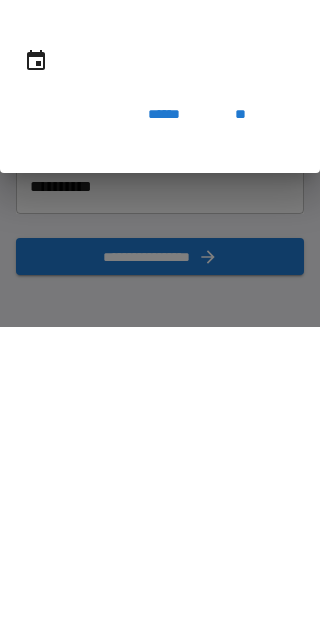 type on "**********" 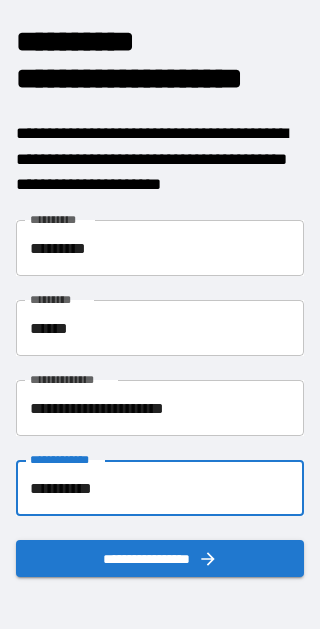 click on "**********" at bounding box center (160, 559) 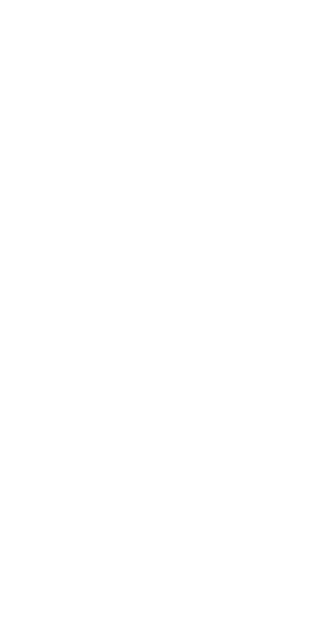 scroll, scrollTop: 0, scrollLeft: 0, axis: both 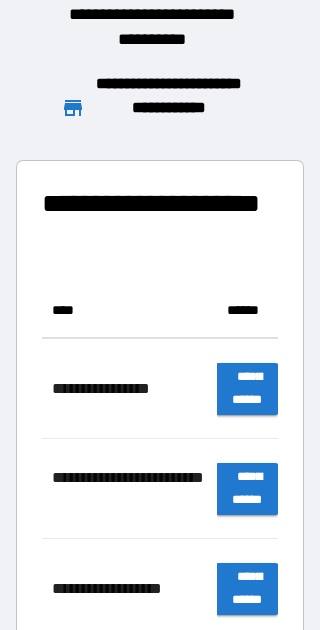 click on "**********" at bounding box center (160, 315) 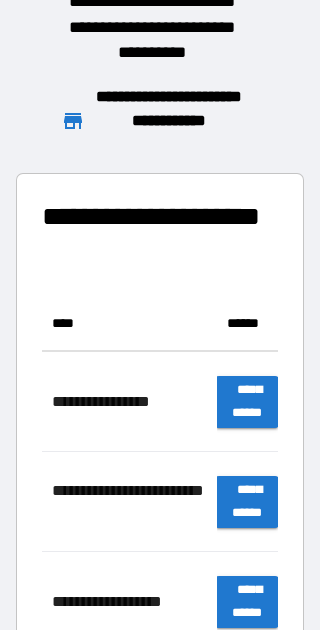 scroll, scrollTop: 165, scrollLeft: 0, axis: vertical 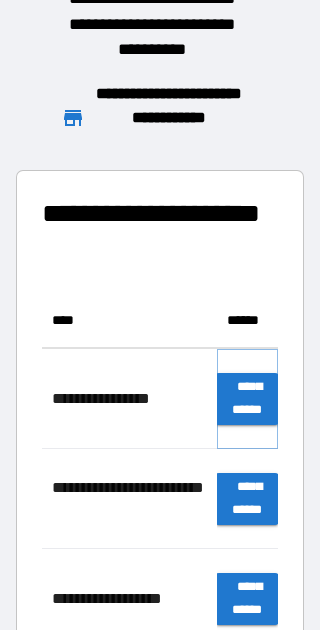 click on "**********" at bounding box center [247, 399] 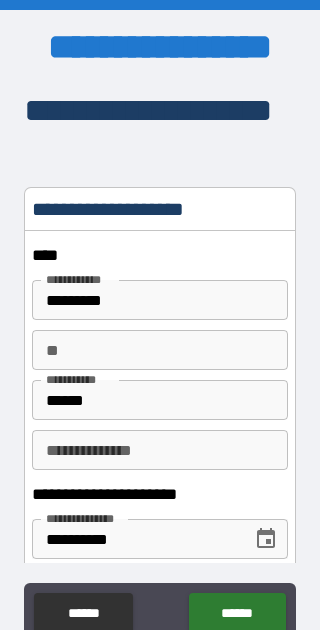 click on "**********" at bounding box center (160, 494) 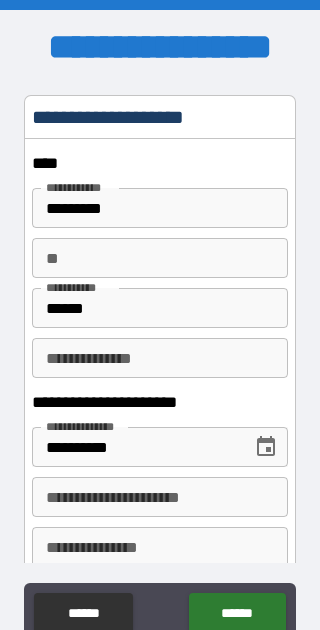 scroll, scrollTop: 95, scrollLeft: 0, axis: vertical 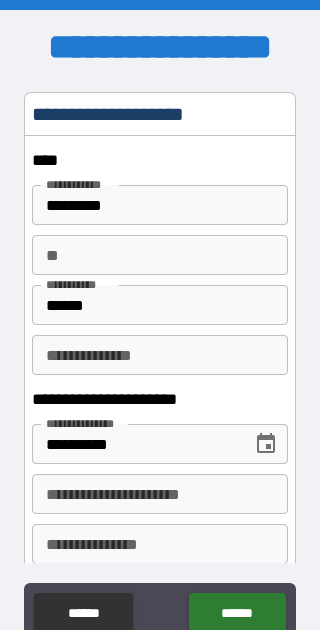 click on "**********" at bounding box center [160, 355] 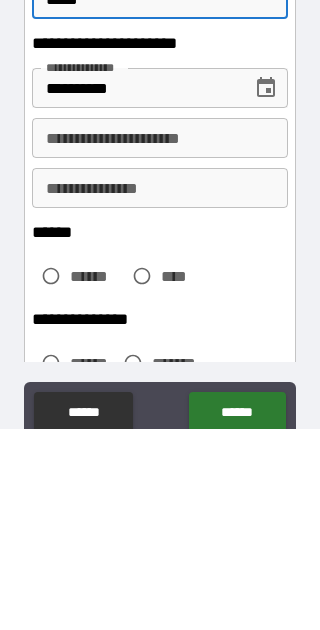 scroll, scrollTop: 255, scrollLeft: 0, axis: vertical 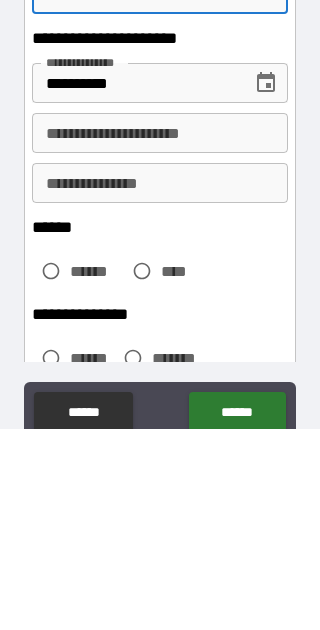 type on "*****" 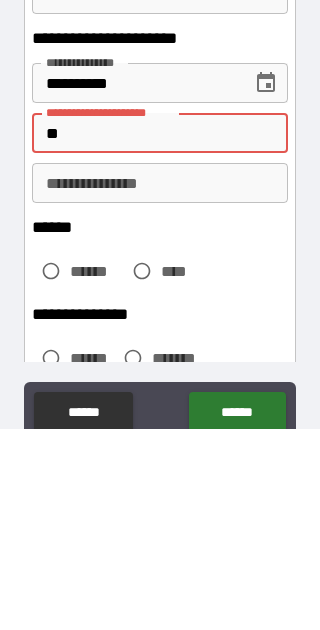 type on "*" 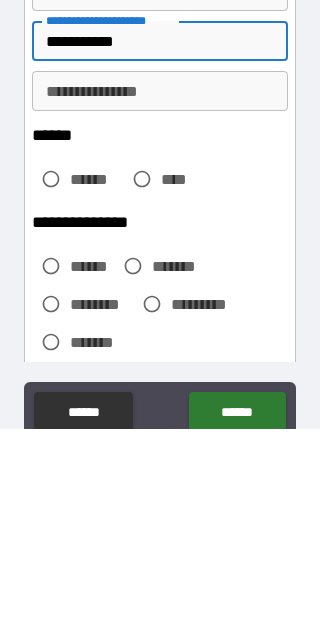 scroll, scrollTop: 358, scrollLeft: 0, axis: vertical 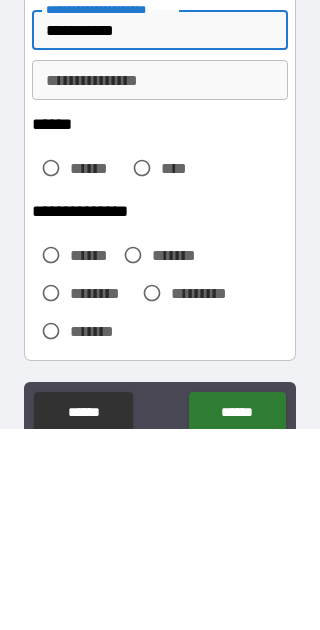 type on "**********" 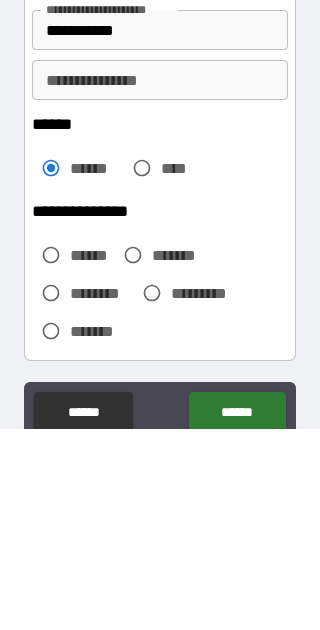 scroll, scrollTop: 98, scrollLeft: 0, axis: vertical 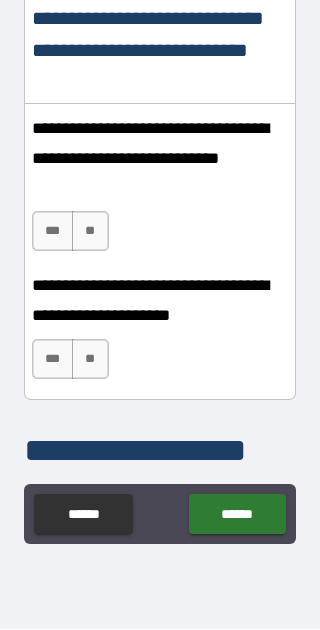 click on "***" at bounding box center [53, 232] 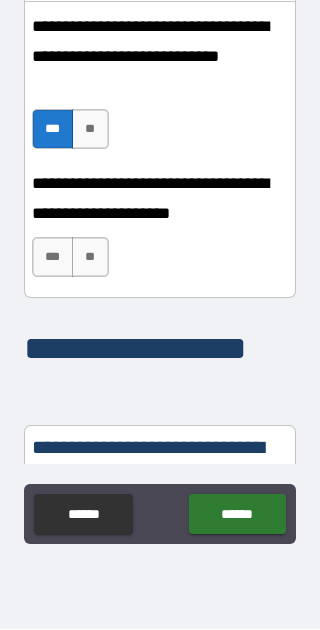 scroll, scrollTop: 1637, scrollLeft: 0, axis: vertical 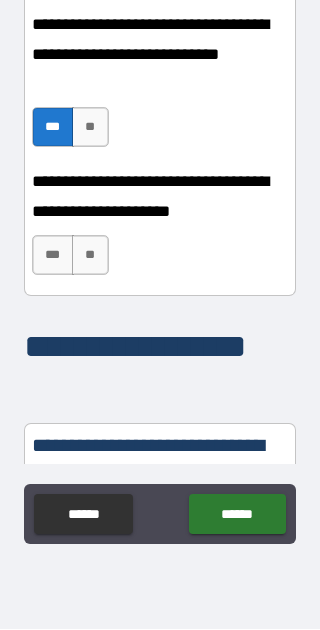 click on "***" at bounding box center [53, 256] 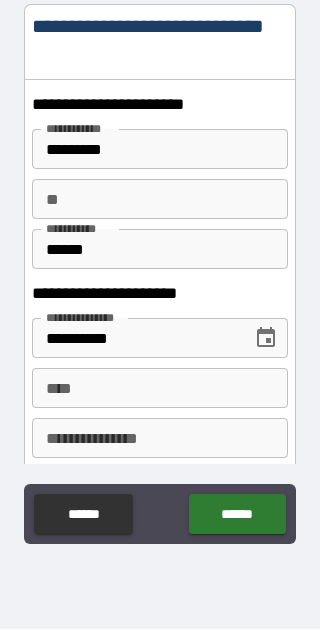 scroll, scrollTop: 2310, scrollLeft: 0, axis: vertical 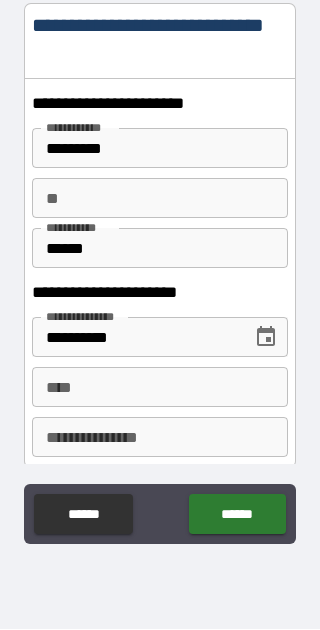 click on "**" at bounding box center [160, 199] 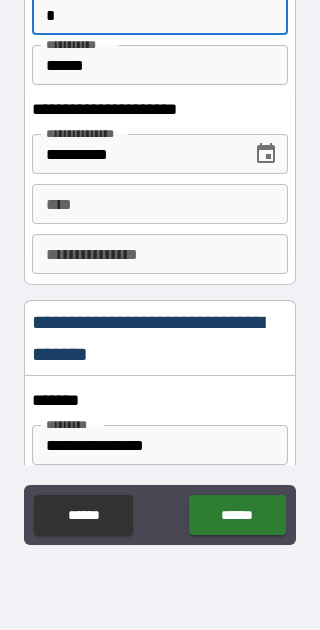 scroll, scrollTop: 2497, scrollLeft: 0, axis: vertical 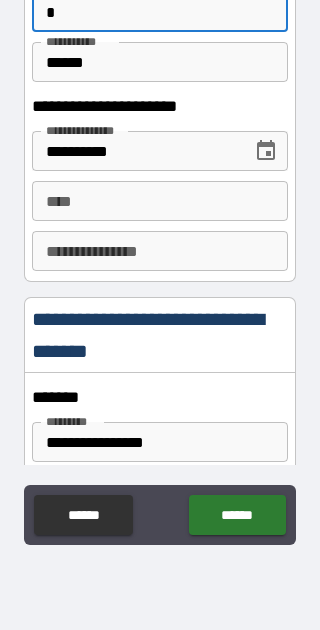 type on "*" 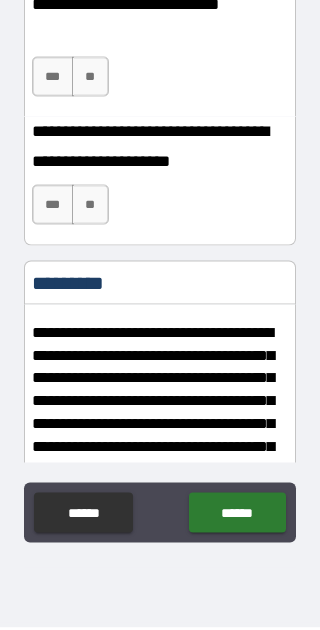scroll, scrollTop: 3686, scrollLeft: 0, axis: vertical 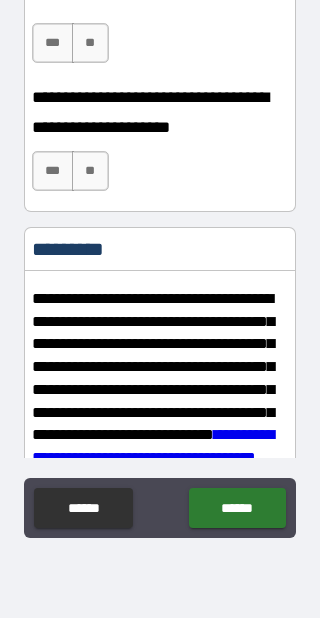 type on "**********" 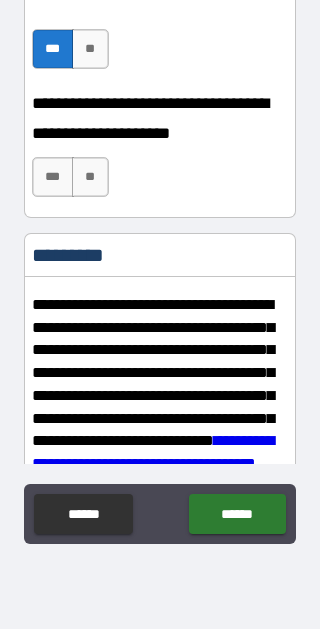 click on "***" at bounding box center [53, 178] 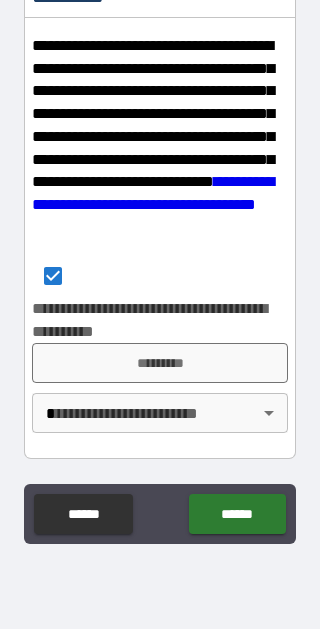 scroll, scrollTop: 3963, scrollLeft: 0, axis: vertical 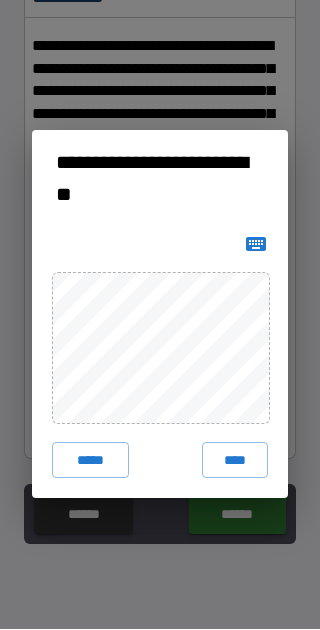 click on "****" at bounding box center (235, 461) 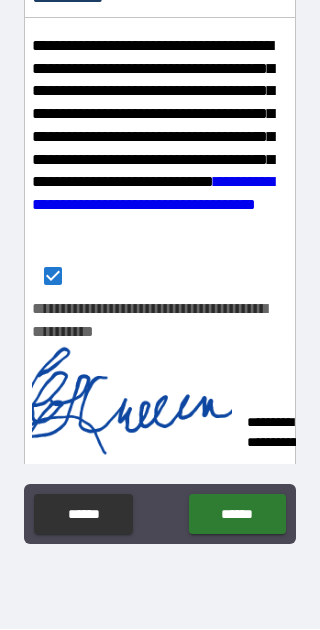 click on "******" at bounding box center (237, 515) 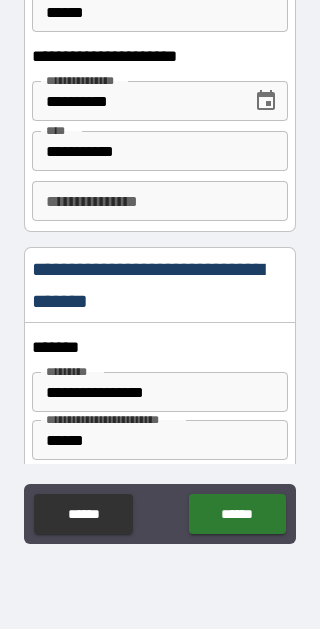 scroll, scrollTop: 2527, scrollLeft: 0, axis: vertical 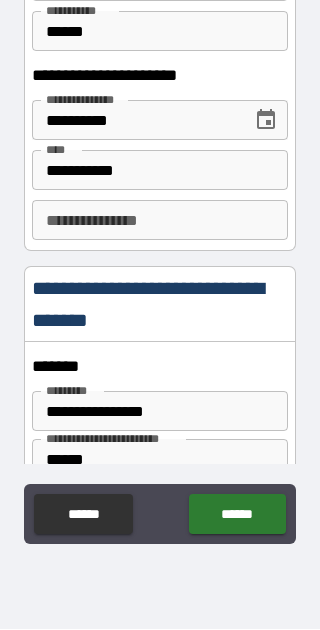click on "**********" at bounding box center (160, 221) 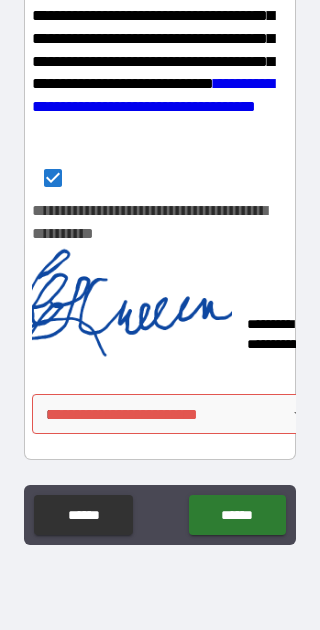 scroll, scrollTop: 4062, scrollLeft: 0, axis: vertical 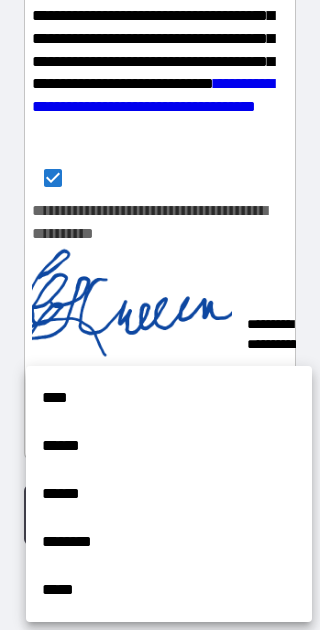 click on "****" at bounding box center (169, 398) 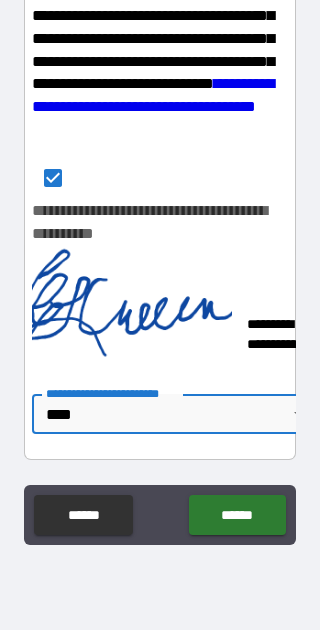 click on "******" at bounding box center [237, 515] 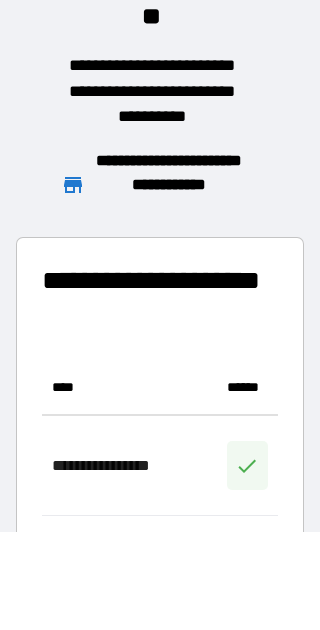 scroll, scrollTop: 1456, scrollLeft: 236, axis: both 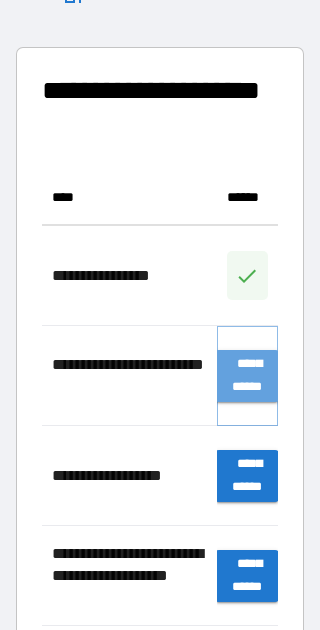 click on "**********" at bounding box center (247, 376) 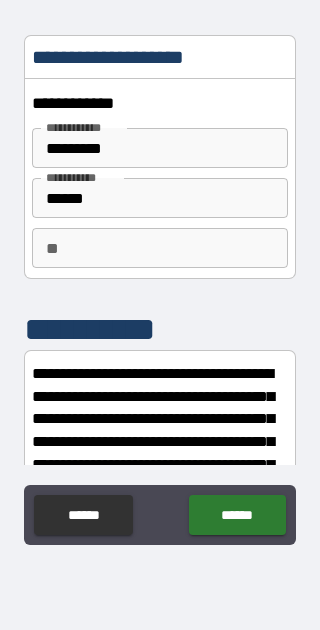 click on "**" at bounding box center [160, 248] 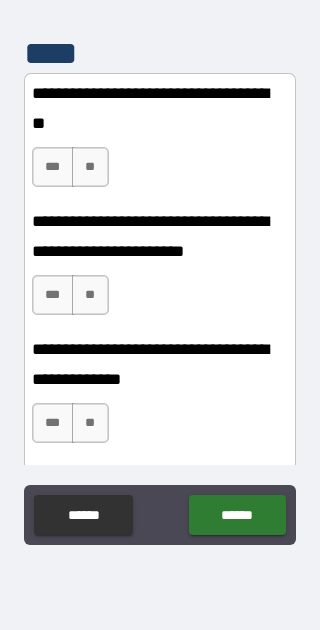 scroll, scrollTop: 625, scrollLeft: 0, axis: vertical 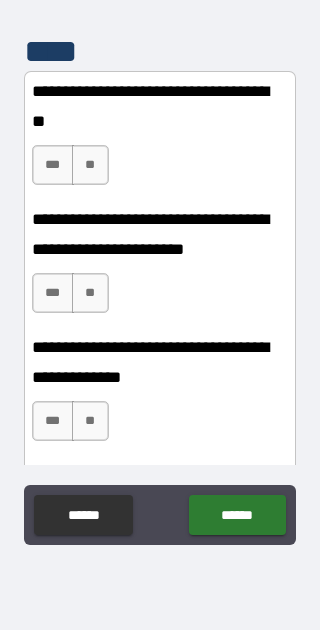 type on "*" 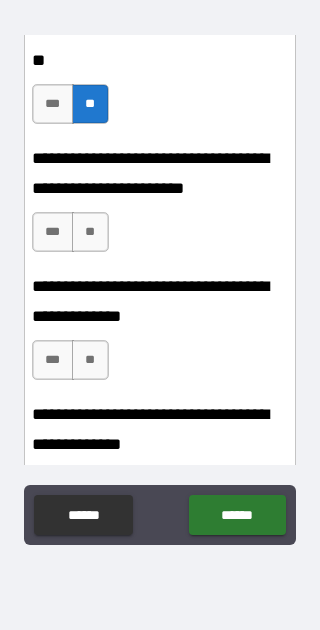 scroll, scrollTop: 708, scrollLeft: 0, axis: vertical 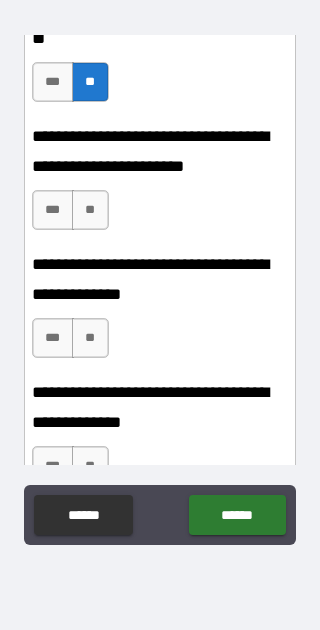 click on "***" at bounding box center [53, 210] 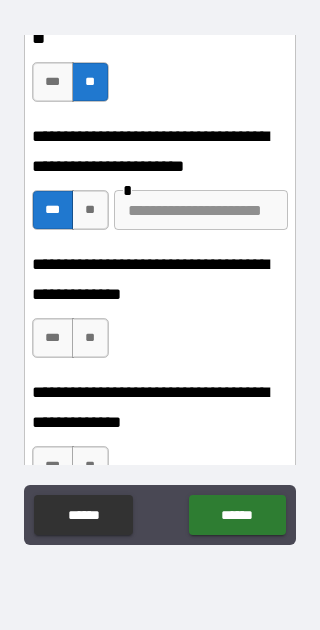 click at bounding box center (201, 210) 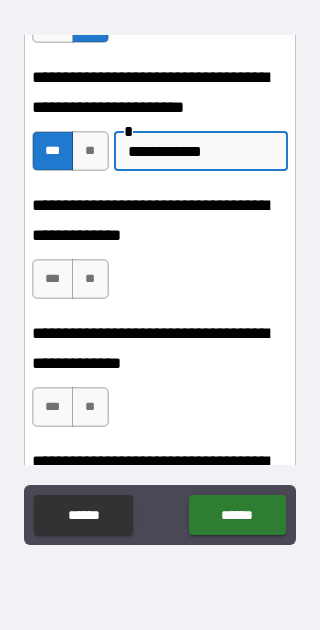 scroll, scrollTop: 770, scrollLeft: 0, axis: vertical 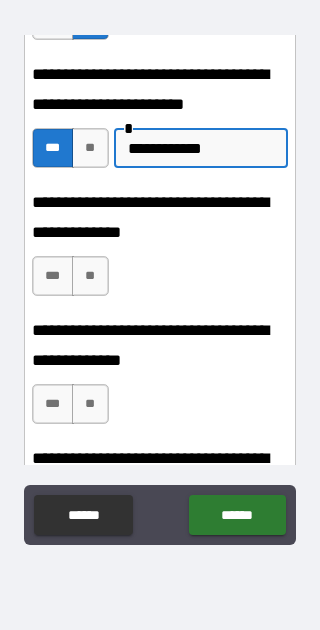click on "**********" at bounding box center (201, 148) 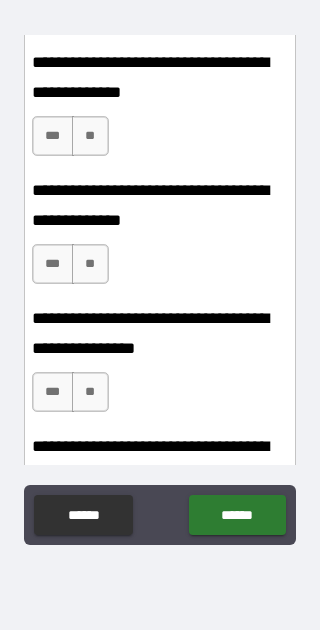 scroll, scrollTop: 912, scrollLeft: 0, axis: vertical 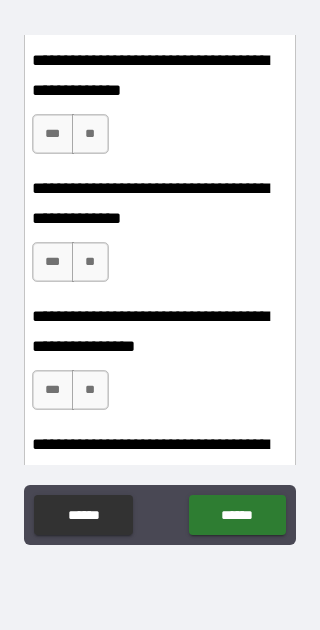 type on "**********" 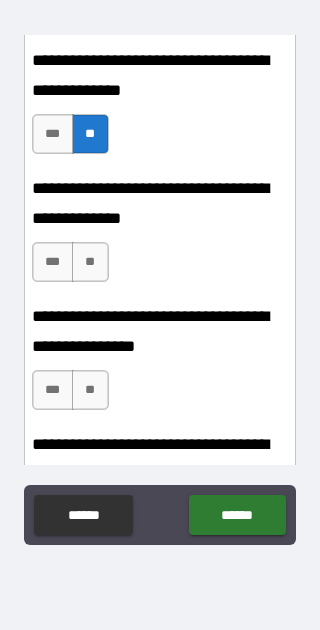 click on "***" at bounding box center [53, 262] 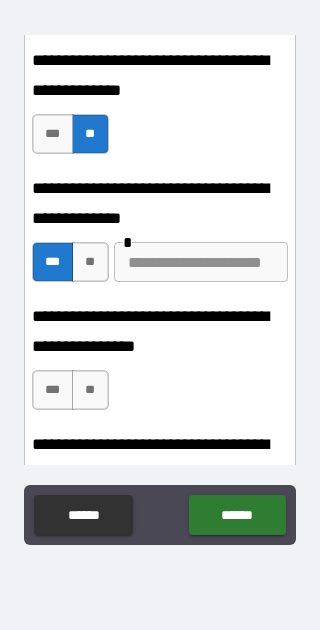 click at bounding box center (201, 262) 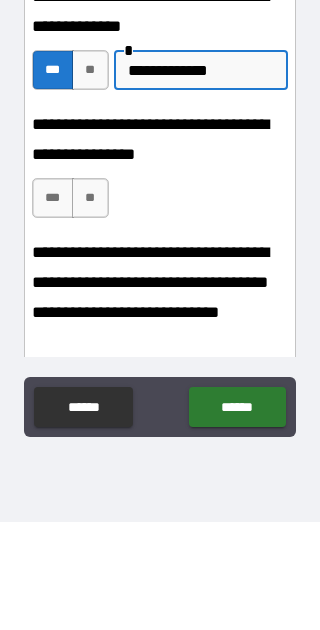scroll, scrollTop: 997, scrollLeft: 0, axis: vertical 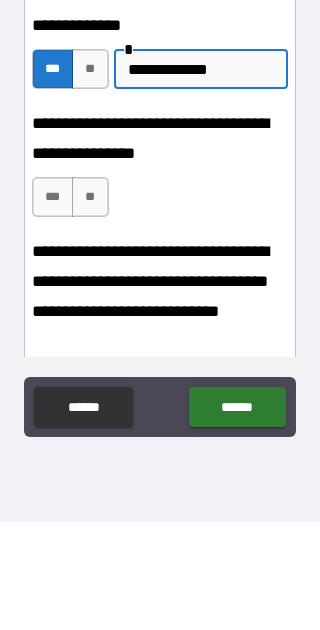 type on "**********" 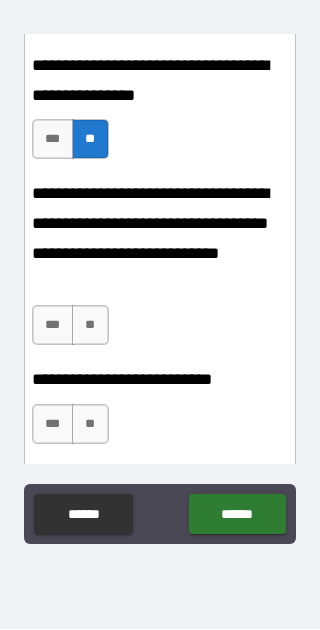 scroll, scrollTop: 1168, scrollLeft: 0, axis: vertical 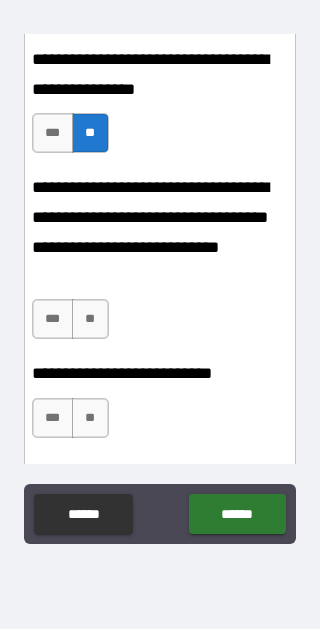 click on "**" at bounding box center [90, 320] 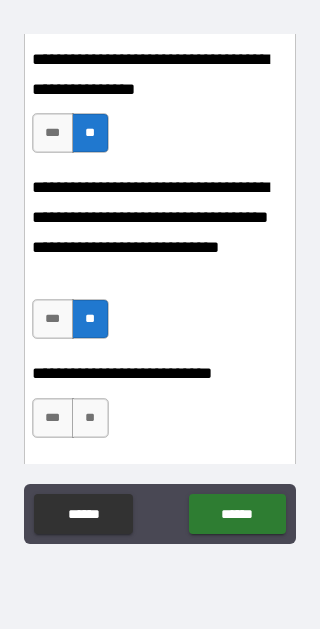 click on "**" at bounding box center [90, 419] 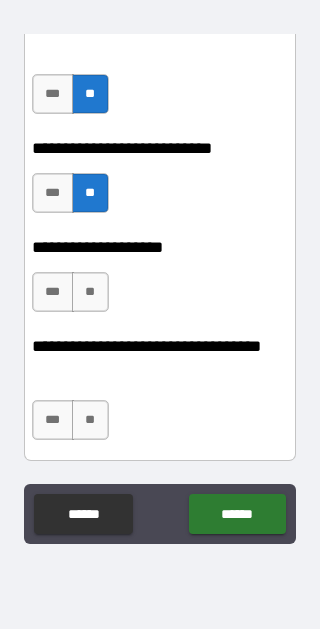scroll, scrollTop: 1405, scrollLeft: 0, axis: vertical 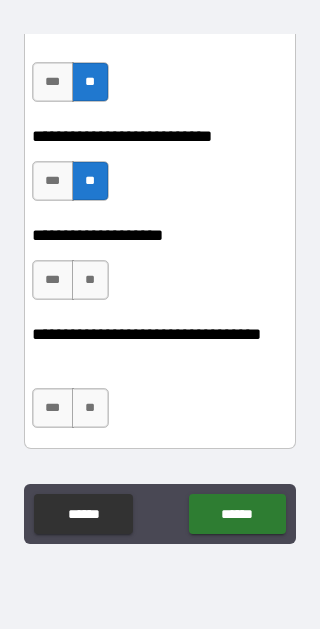 click on "**" at bounding box center (90, 281) 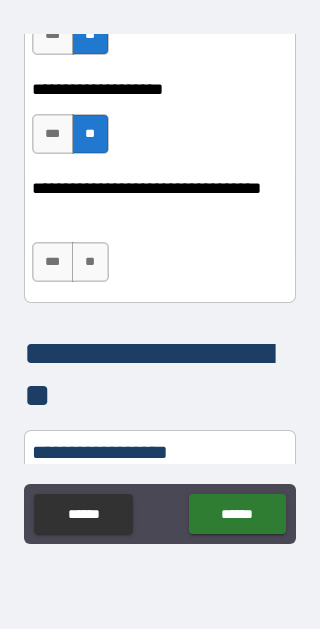 scroll, scrollTop: 1553, scrollLeft: 0, axis: vertical 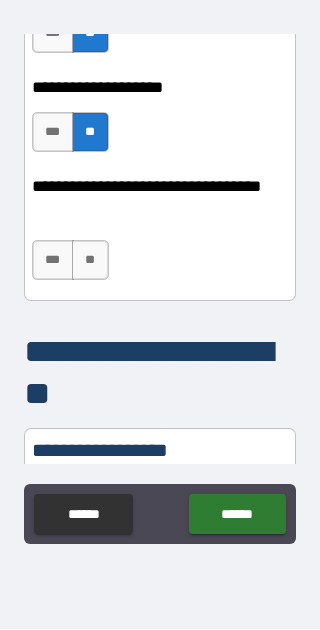 click on "**" at bounding box center (90, 261) 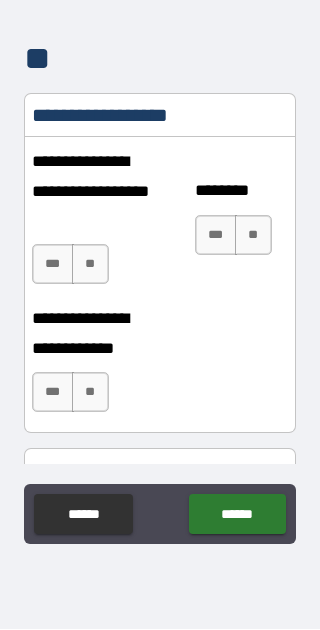 scroll, scrollTop: 1888, scrollLeft: 0, axis: vertical 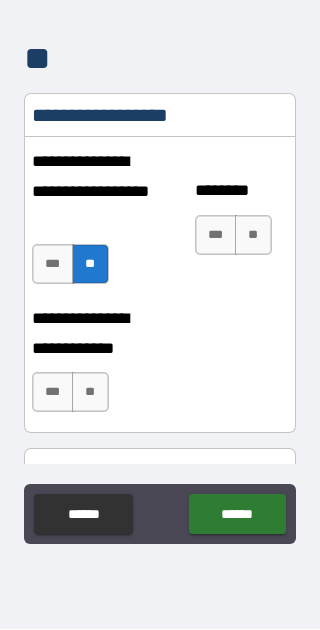 click on "**" at bounding box center [253, 236] 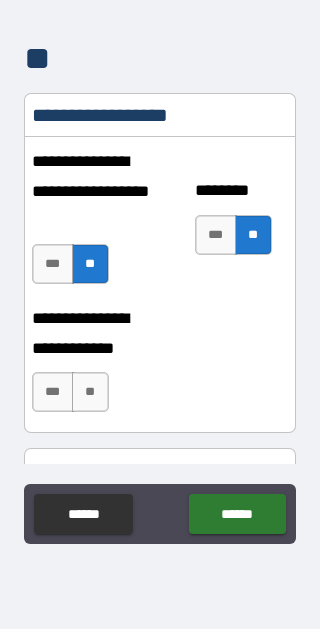 click on "**" at bounding box center (90, 393) 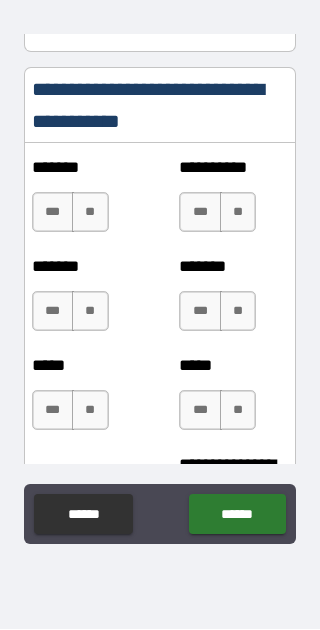 scroll, scrollTop: 2270, scrollLeft: 0, axis: vertical 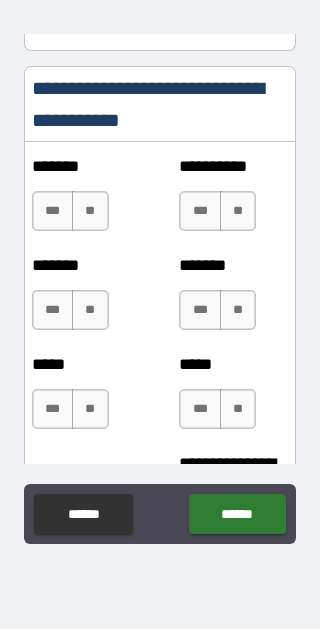 click on "**" at bounding box center [90, 212] 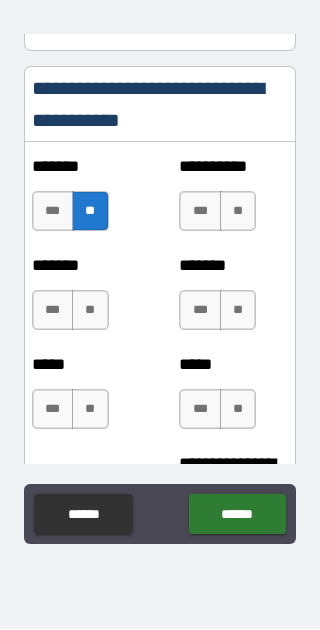 click on "**" at bounding box center [238, 212] 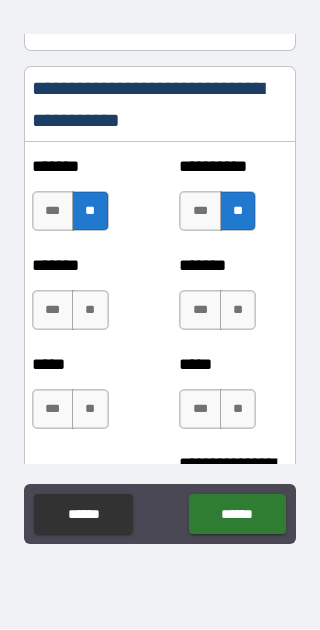 click on "**" at bounding box center [90, 311] 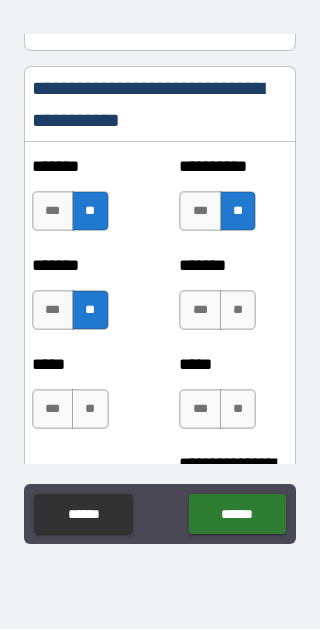 click on "**" at bounding box center [238, 311] 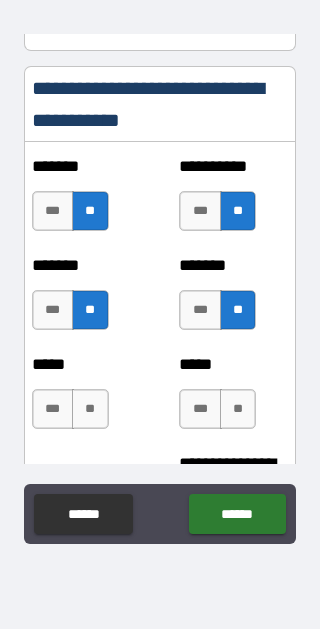 click on "**" at bounding box center (90, 410) 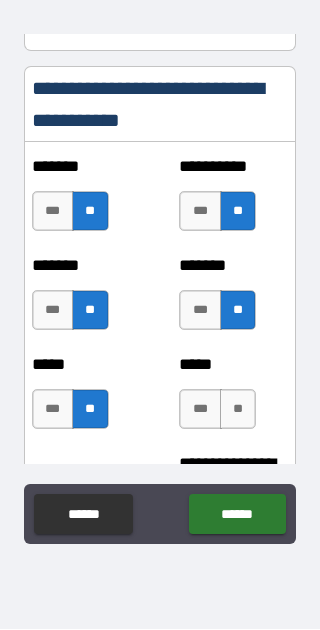 click on "**" at bounding box center (238, 410) 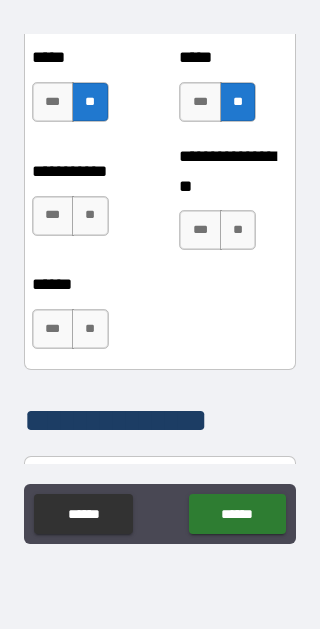 scroll, scrollTop: 2603, scrollLeft: 0, axis: vertical 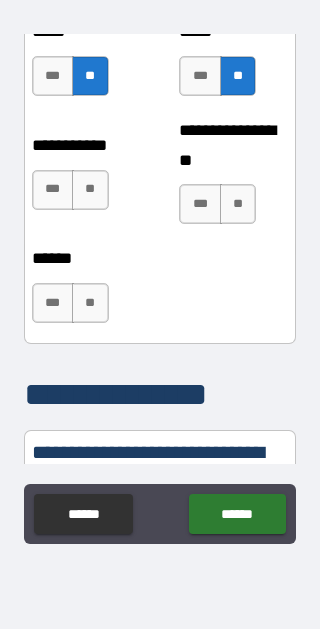 click on "**" at bounding box center [90, 191] 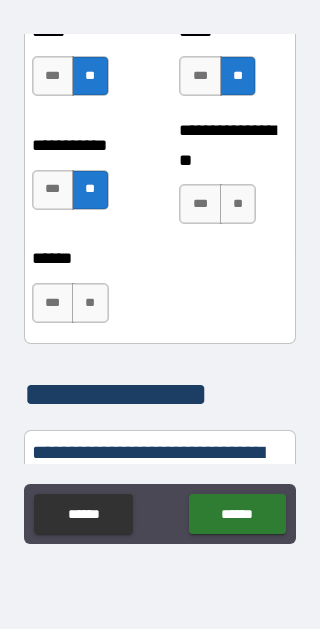 click on "**" at bounding box center (238, 205) 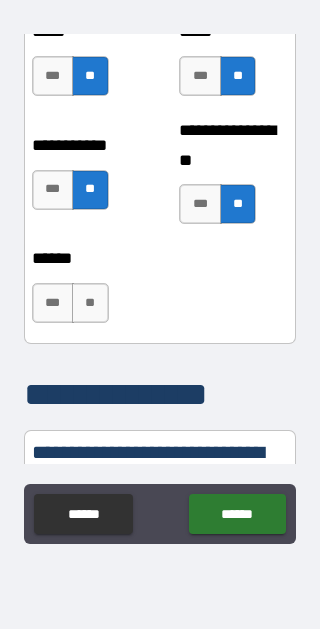 click on "***" at bounding box center (53, 304) 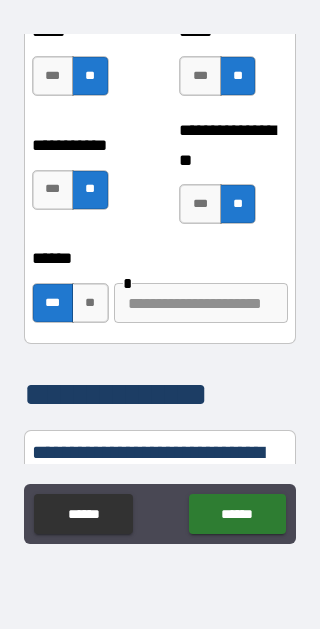 click at bounding box center [201, 304] 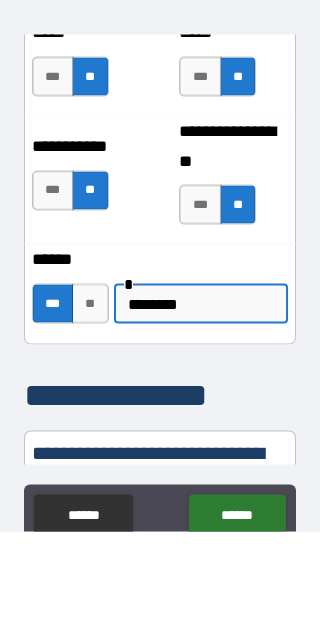scroll, scrollTop: 98, scrollLeft: 0, axis: vertical 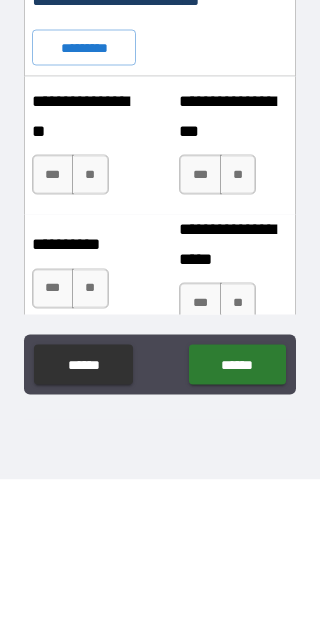 type on "********" 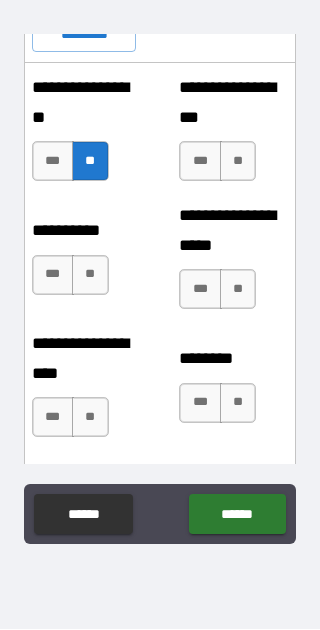 scroll, scrollTop: 3103, scrollLeft: 0, axis: vertical 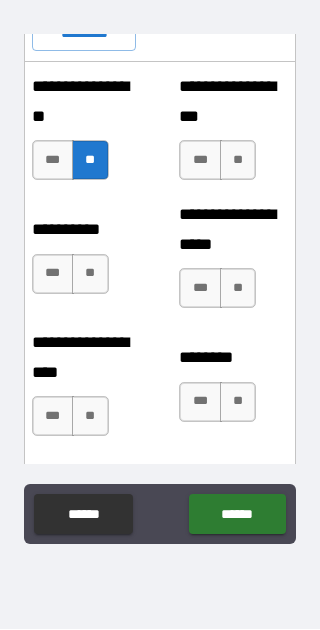 click on "***" at bounding box center (200, 161) 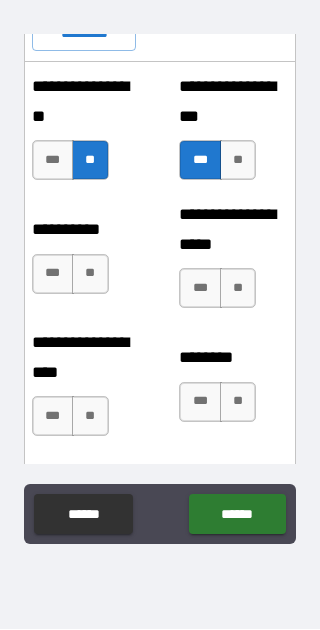 click on "**" at bounding box center [90, 275] 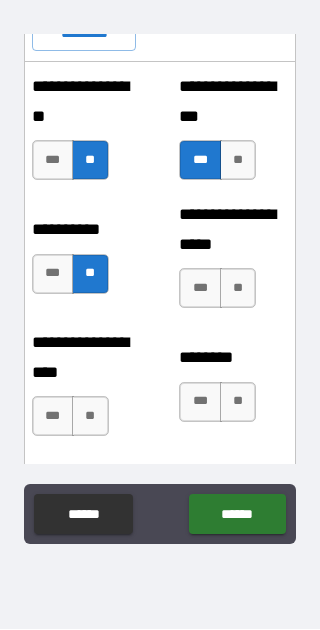 click on "**" at bounding box center (238, 289) 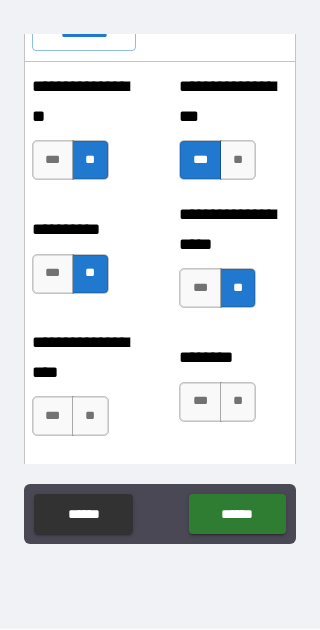 click on "**" at bounding box center (90, 417) 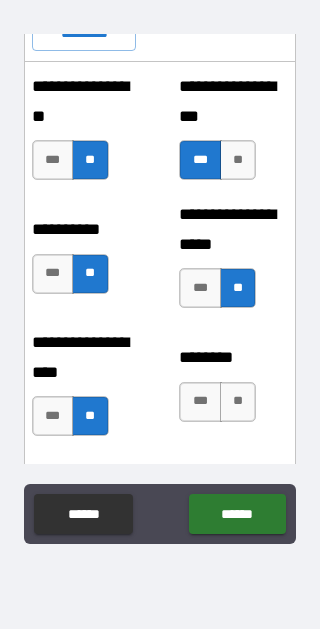click on "**" at bounding box center (238, 403) 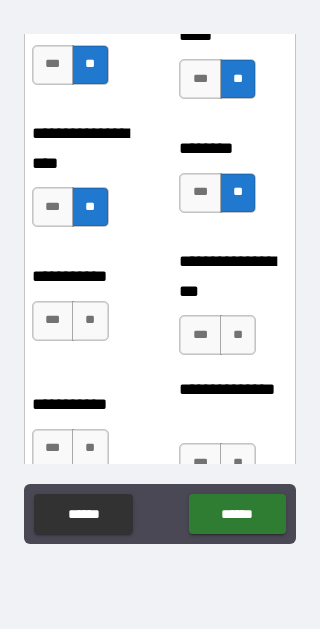 scroll, scrollTop: 3317, scrollLeft: 0, axis: vertical 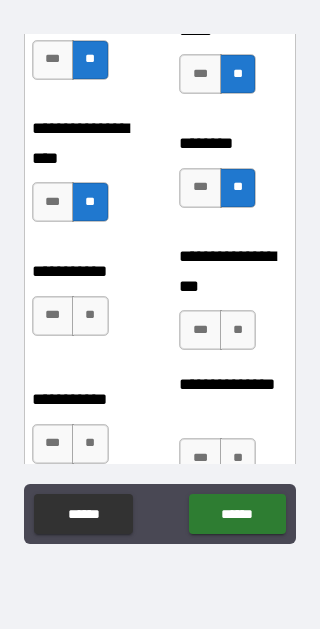 click on "**" at bounding box center [90, 317] 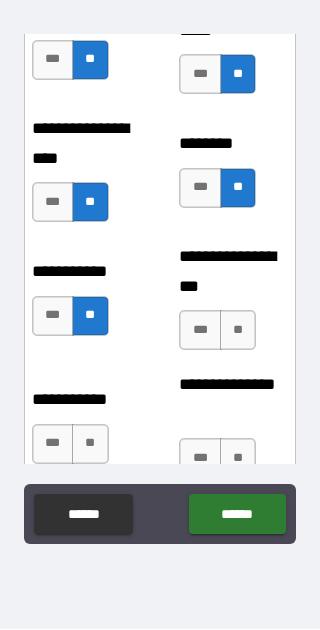 click on "**" at bounding box center [238, 331] 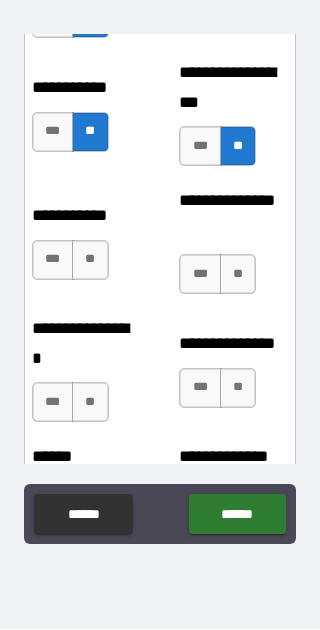 scroll, scrollTop: 3521, scrollLeft: 0, axis: vertical 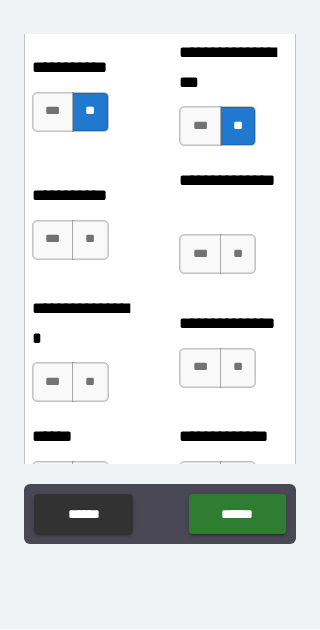 click on "**" at bounding box center (90, 241) 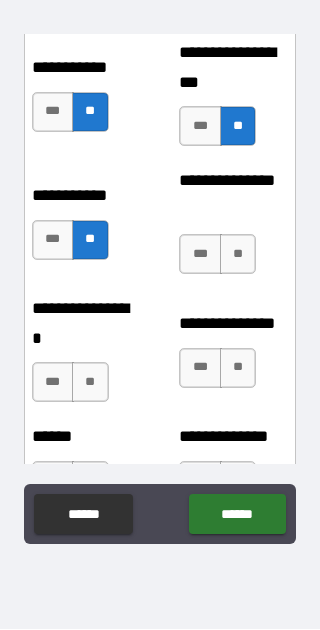 click on "**" at bounding box center [238, 255] 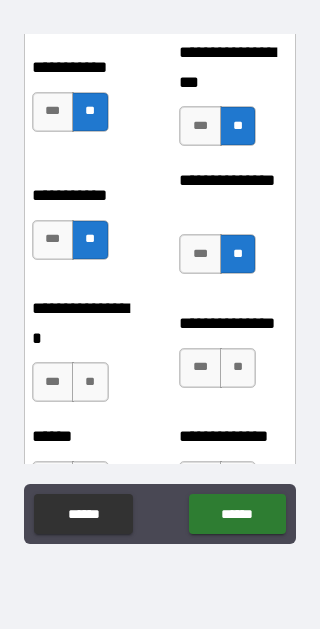 click on "**" at bounding box center [90, 383] 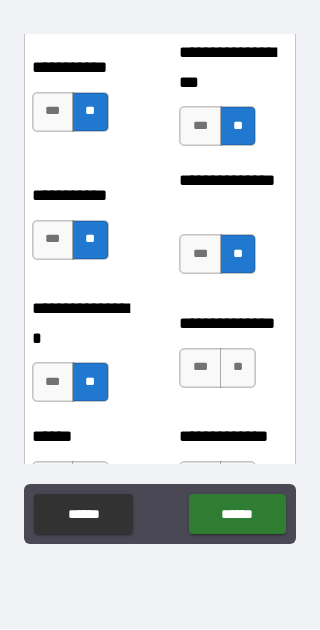 click on "**" at bounding box center (238, 369) 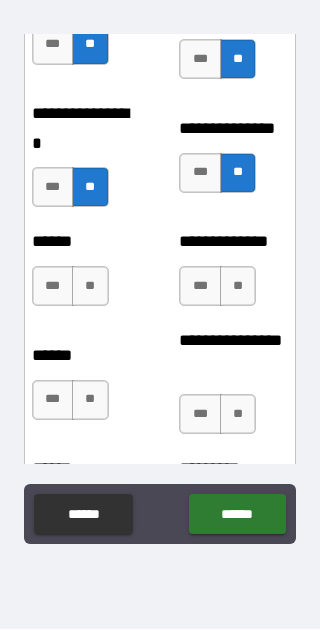 scroll, scrollTop: 3754, scrollLeft: 0, axis: vertical 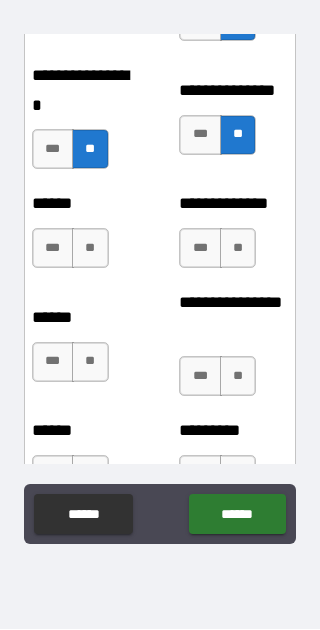 click on "**" at bounding box center [90, 249] 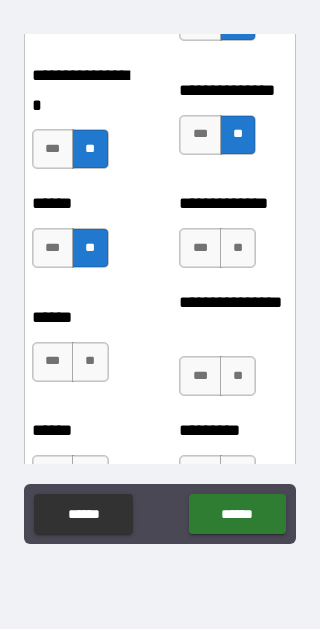 click on "**" at bounding box center [238, 249] 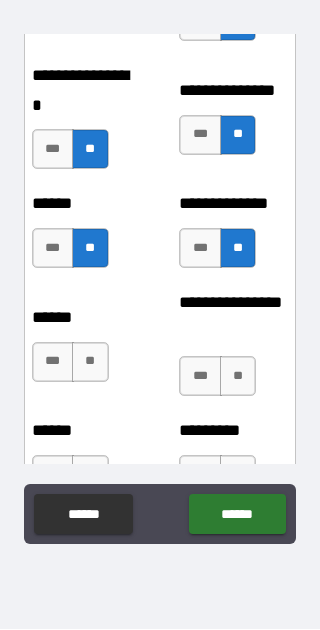 click on "**" at bounding box center [90, 363] 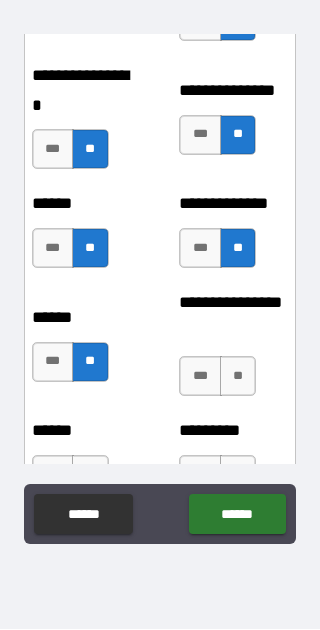 click on "**" at bounding box center (238, 377) 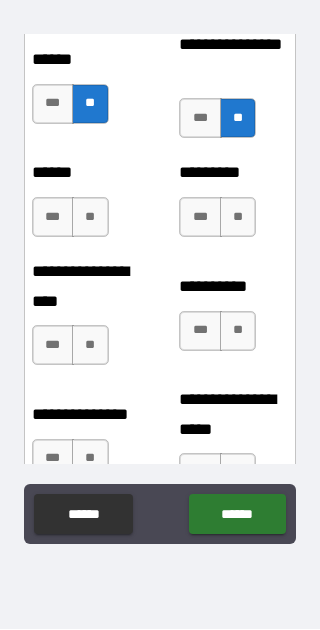 scroll, scrollTop: 4015, scrollLeft: 0, axis: vertical 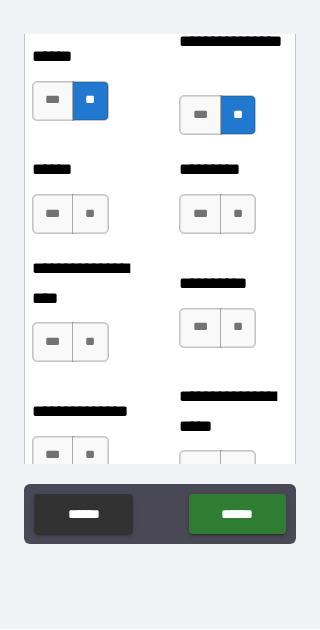 click on "**" at bounding box center [90, 215] 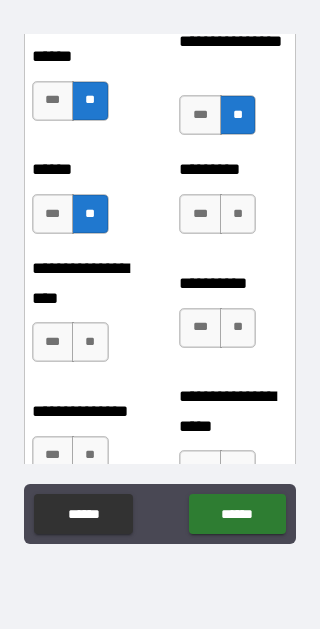 click on "**" at bounding box center [90, 343] 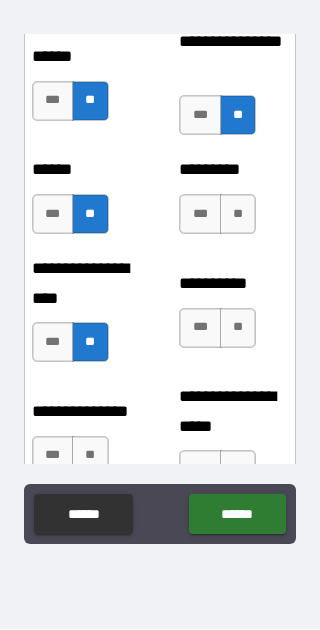 click on "**" at bounding box center (238, 215) 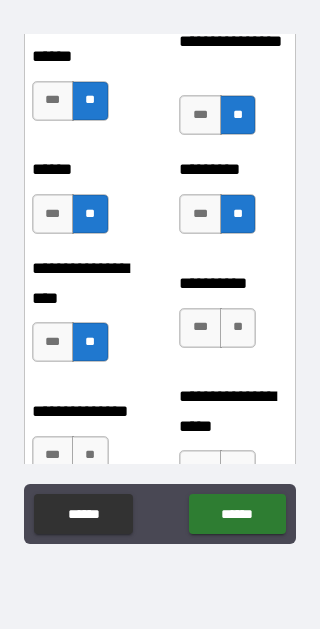 click on "**" at bounding box center [238, 329] 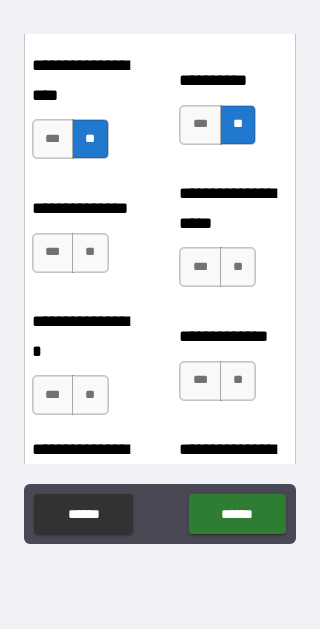 scroll, scrollTop: 4240, scrollLeft: 0, axis: vertical 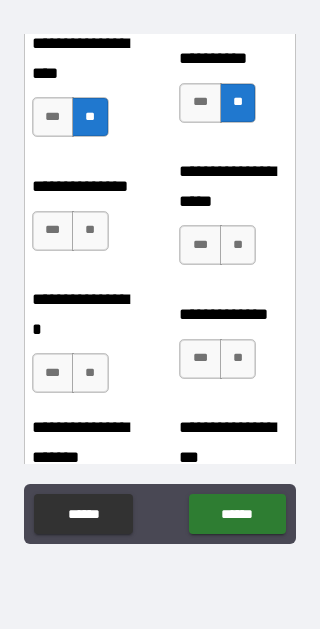 click on "**" at bounding box center [238, 246] 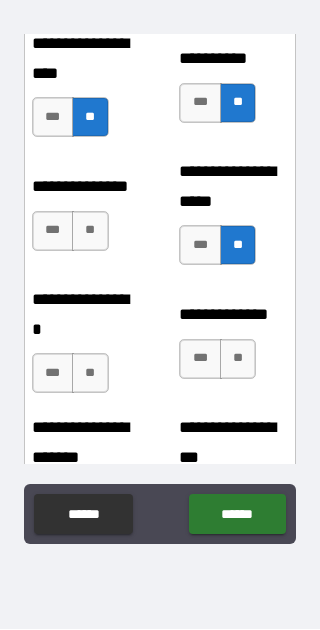 click on "**" at bounding box center [90, 232] 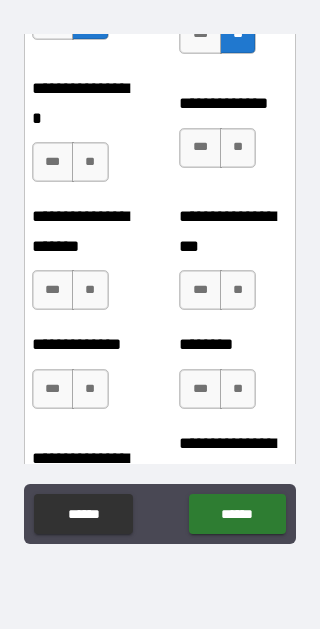 scroll, scrollTop: 4456, scrollLeft: 0, axis: vertical 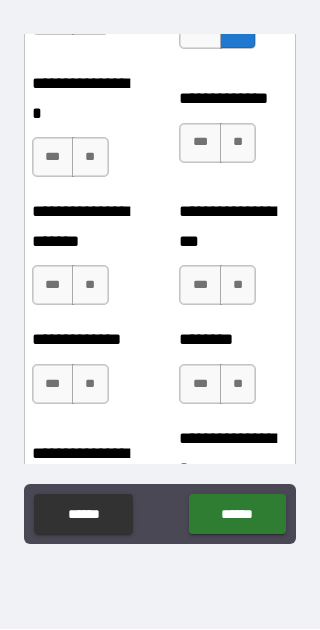 click on "**" at bounding box center (90, 158) 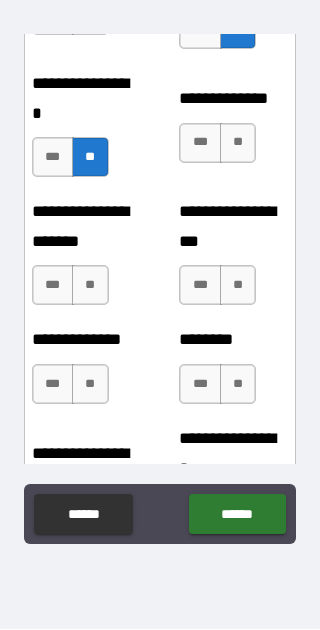 click on "**" at bounding box center (90, 286) 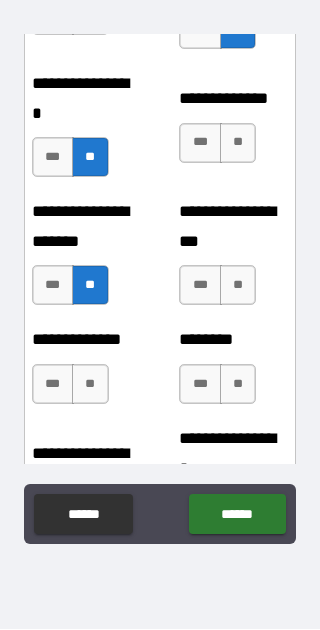 click on "**" at bounding box center (90, 385) 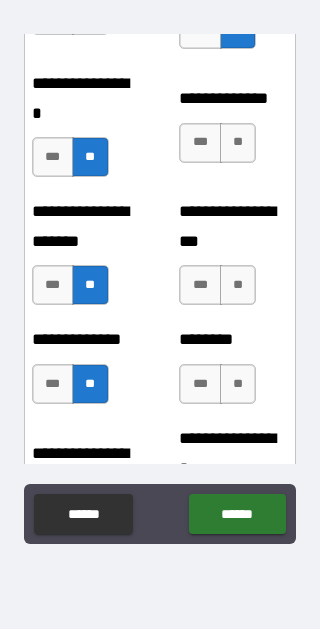 click on "**" at bounding box center [238, 144] 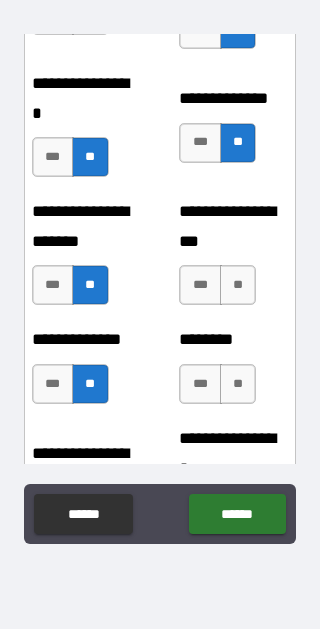 click on "**" at bounding box center (238, 286) 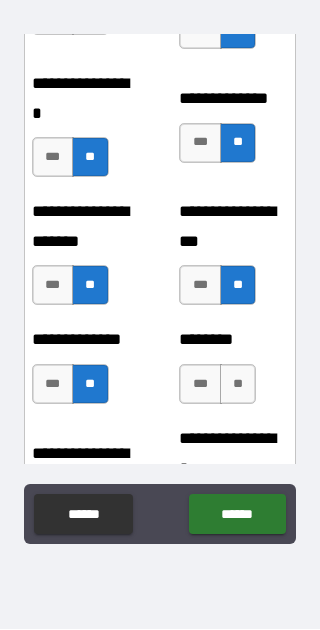 click on "**" at bounding box center (238, 385) 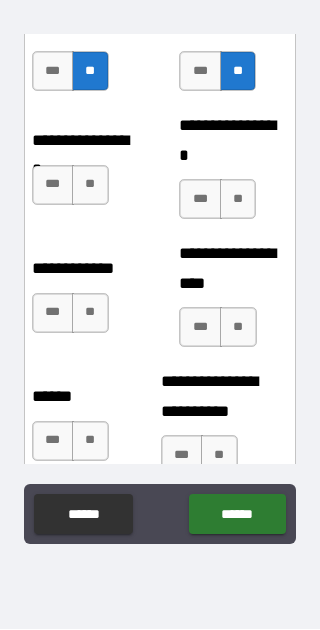 scroll, scrollTop: 4771, scrollLeft: 0, axis: vertical 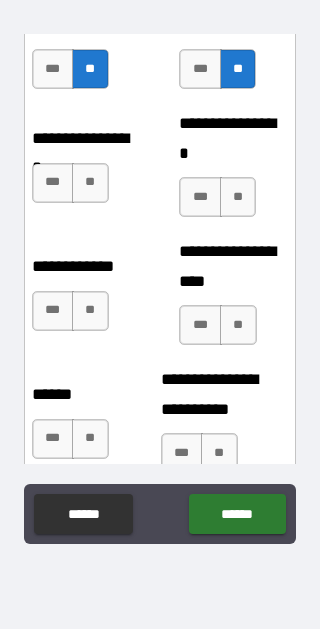 click on "**" at bounding box center (90, 184) 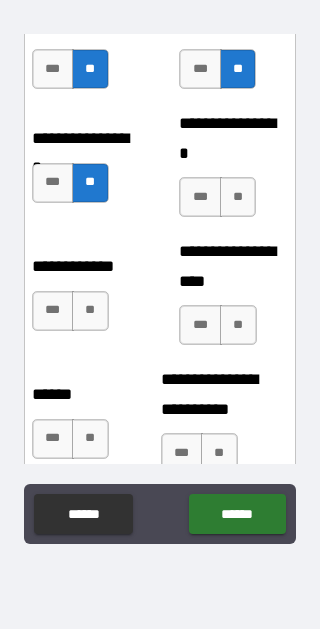 click on "**" at bounding box center (238, 198) 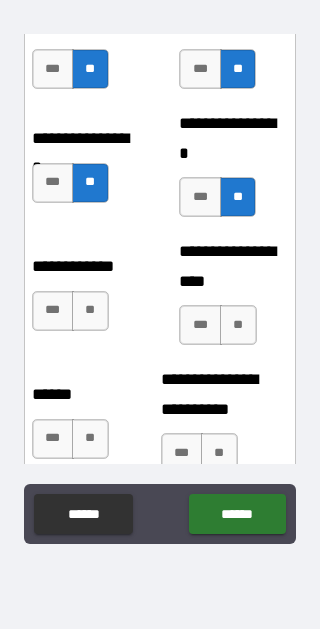 click on "**" at bounding box center [90, 312] 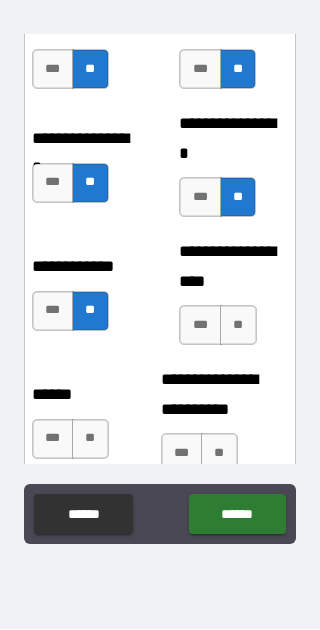 click on "**" at bounding box center [238, 326] 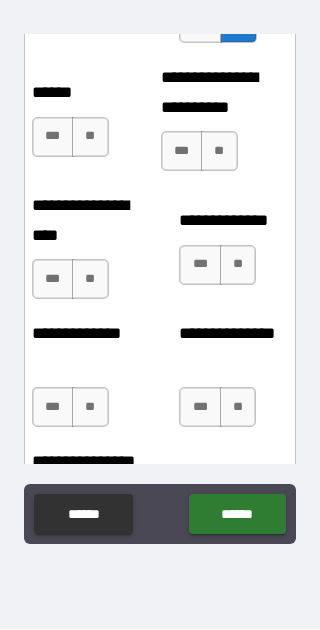 scroll, scrollTop: 5091, scrollLeft: 0, axis: vertical 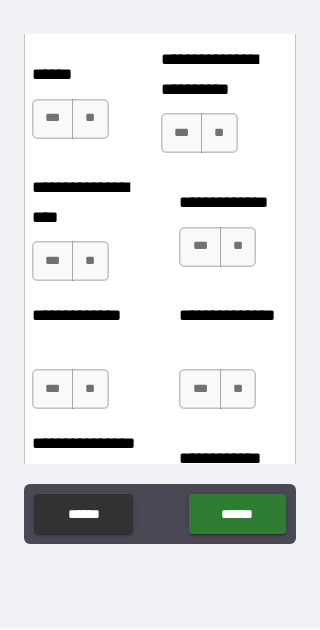 click on "**" at bounding box center [90, 120] 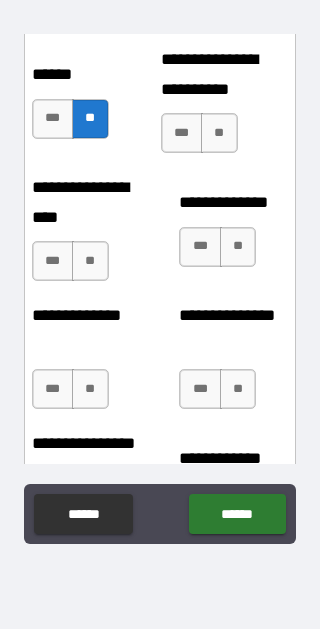 click on "*** **" at bounding box center (202, 139) 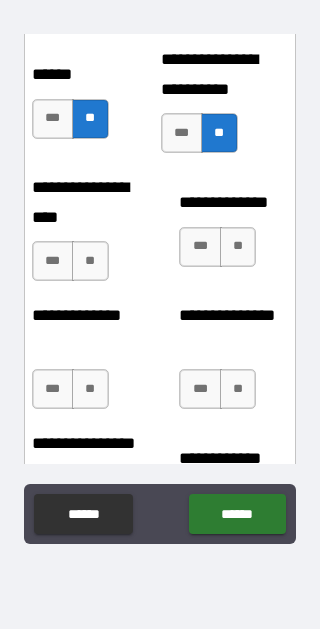 click on "**" at bounding box center [90, 262] 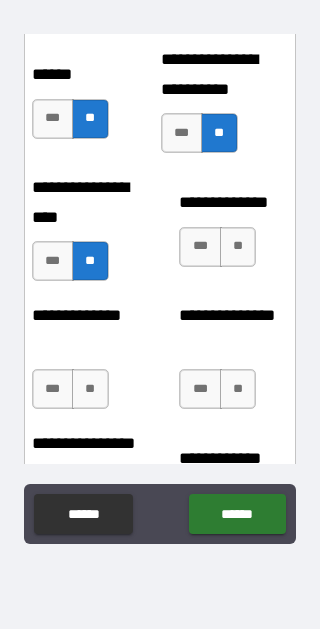 click on "**" at bounding box center (238, 248) 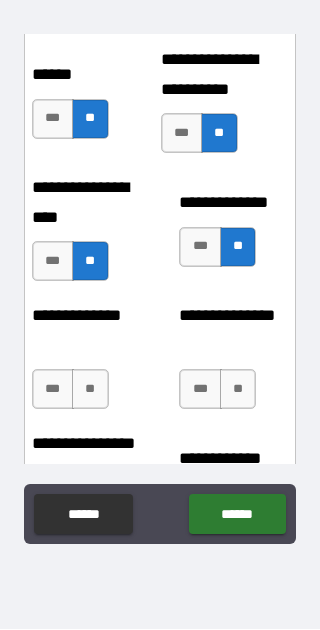 click on "**" at bounding box center [90, 390] 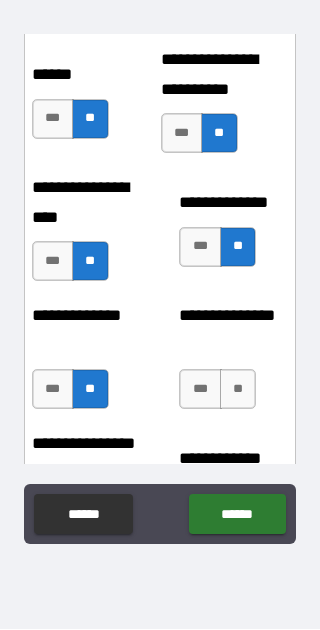click on "**" at bounding box center (238, 390) 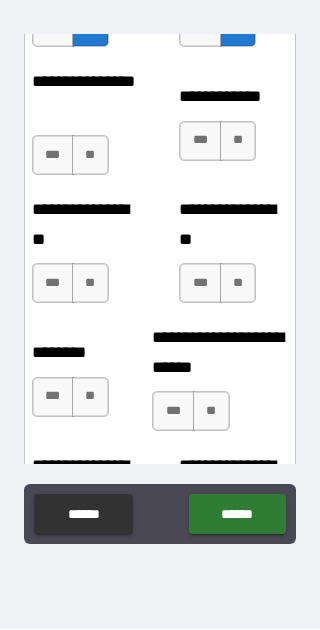 scroll, scrollTop: 5499, scrollLeft: 0, axis: vertical 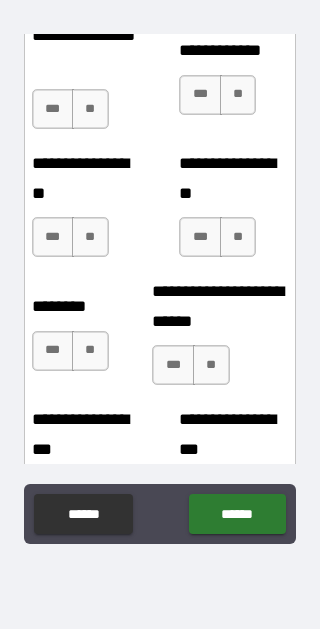 click on "**" at bounding box center (90, 110) 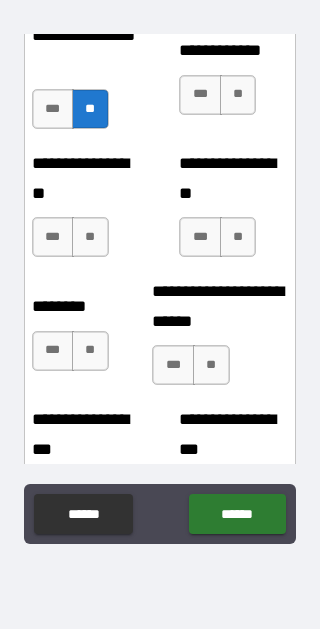 click on "**" at bounding box center (238, 96) 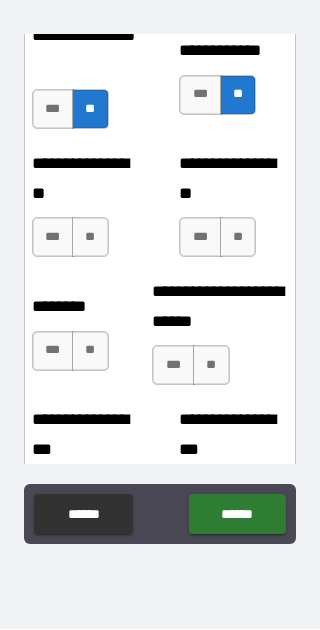 click on "**" at bounding box center (90, 238) 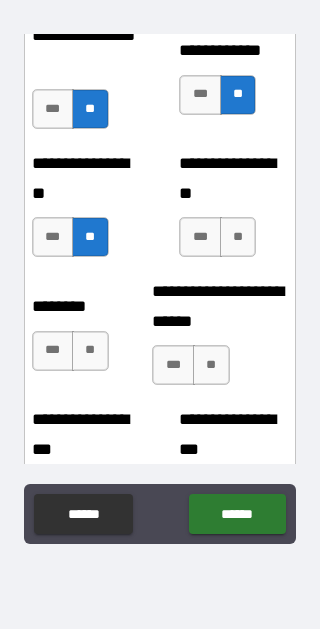 click on "**" at bounding box center [238, 238] 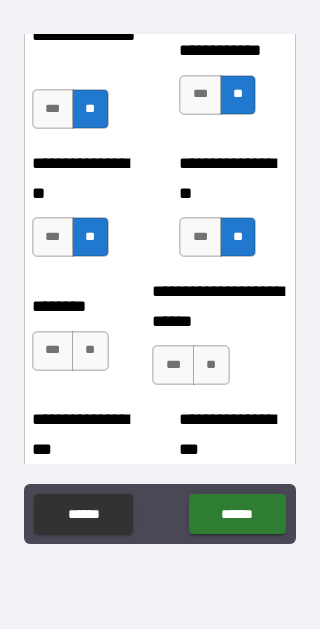 click on "**" at bounding box center [90, 352] 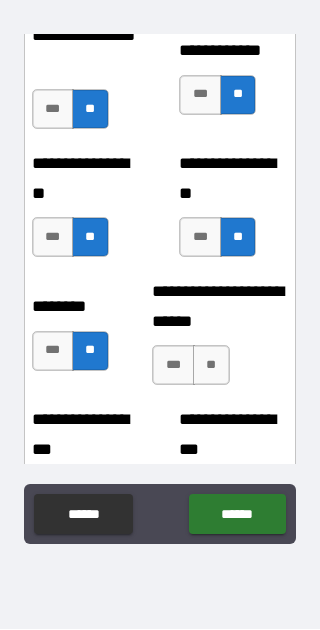 click on "**" at bounding box center (211, 366) 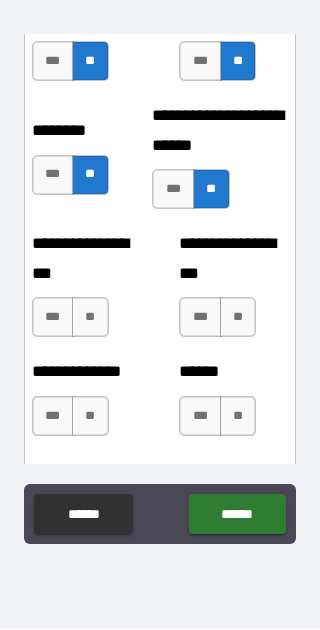 scroll, scrollTop: 5682, scrollLeft: 0, axis: vertical 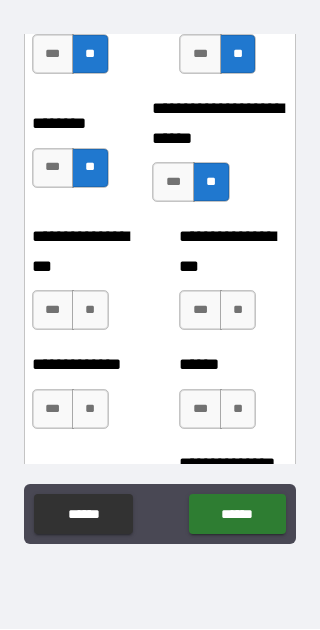 click on "***" at bounding box center (53, 311) 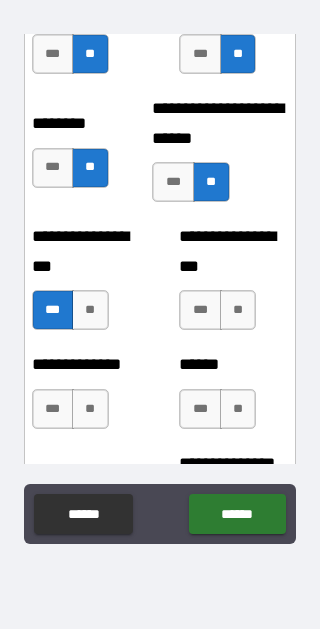 click on "**" at bounding box center (238, 311) 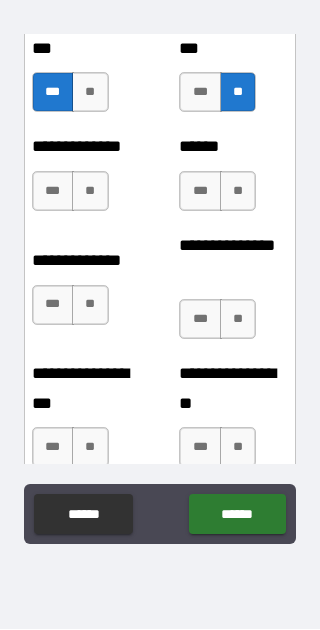scroll, scrollTop: 5902, scrollLeft: 0, axis: vertical 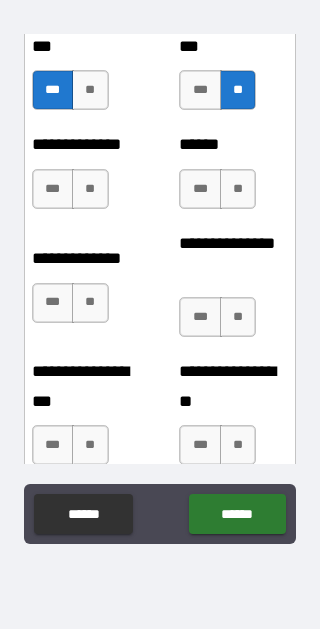 click on "**" at bounding box center [90, 190] 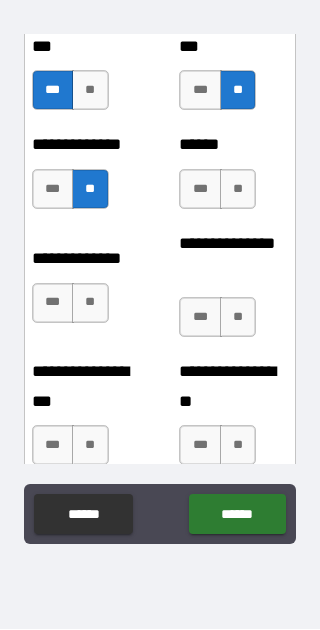 click on "**" at bounding box center [238, 190] 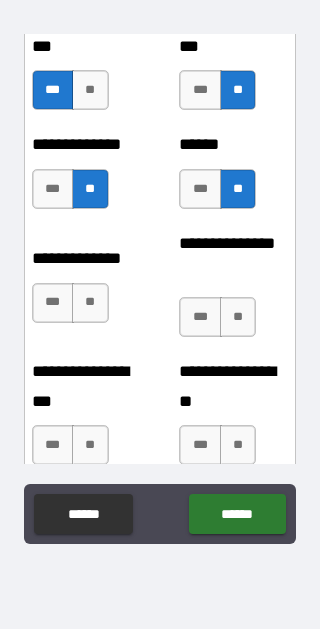 click on "**" at bounding box center [90, 304] 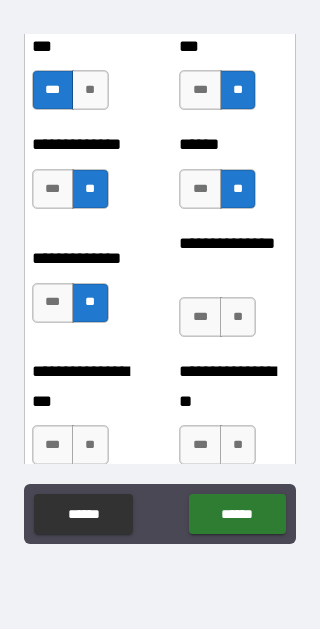 click on "**" at bounding box center (238, 318) 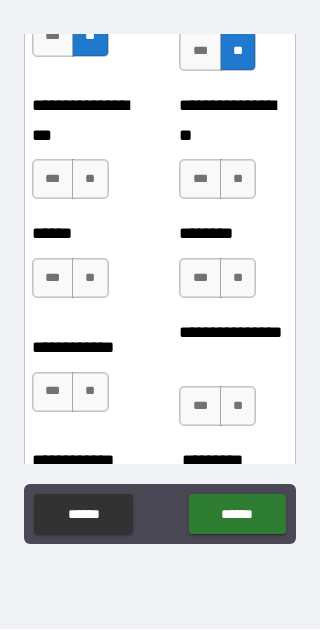 scroll, scrollTop: 6170, scrollLeft: 0, axis: vertical 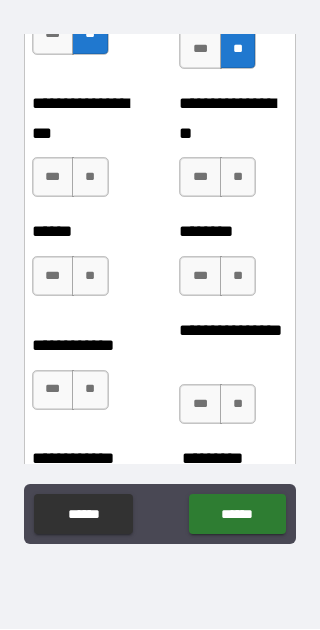click on "**" at bounding box center [90, 178] 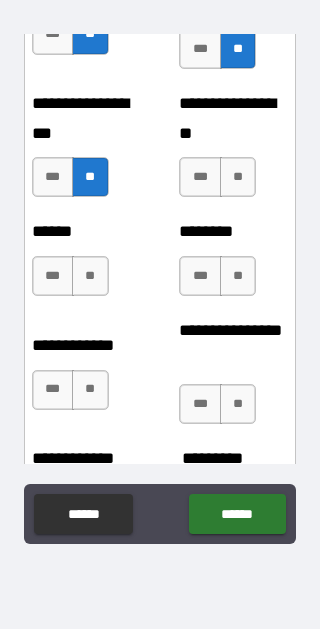 click on "**" at bounding box center (238, 178) 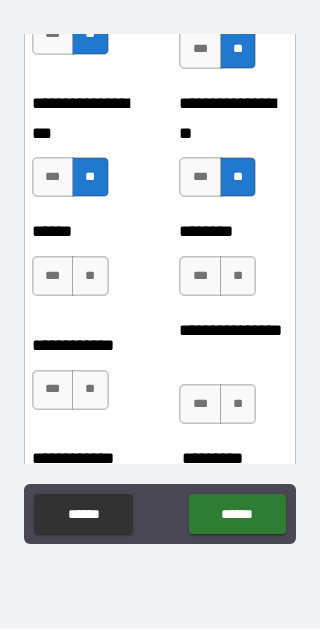click on "**" at bounding box center (90, 277) 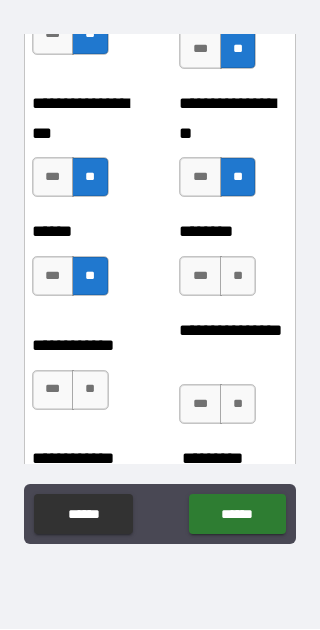 click on "**" at bounding box center [238, 277] 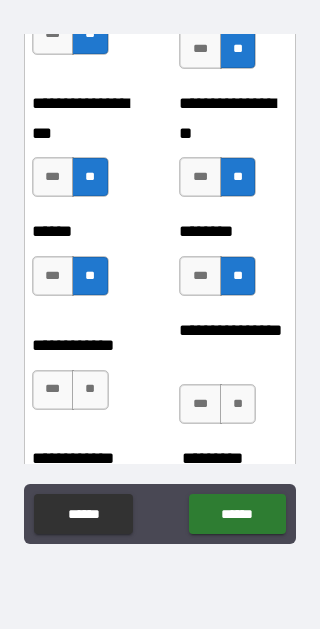 click on "***" at bounding box center [53, 391] 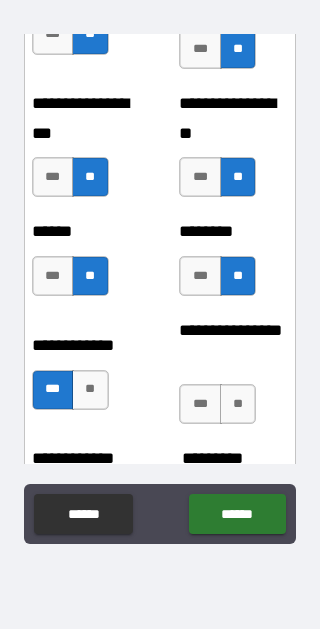 click on "***" at bounding box center (200, 405) 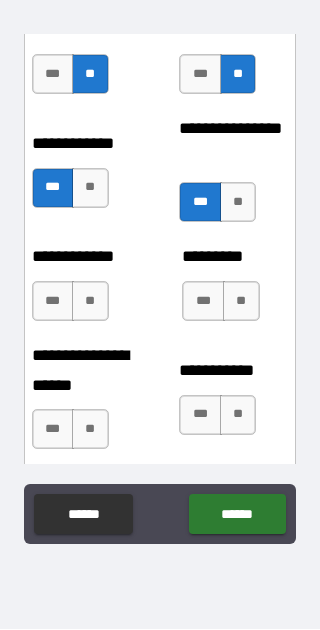 scroll, scrollTop: 6374, scrollLeft: 0, axis: vertical 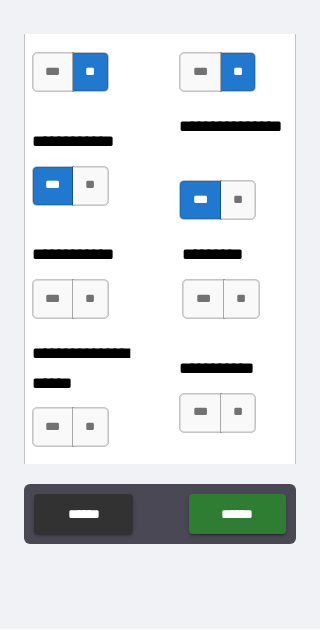 click on "**" at bounding box center [90, 300] 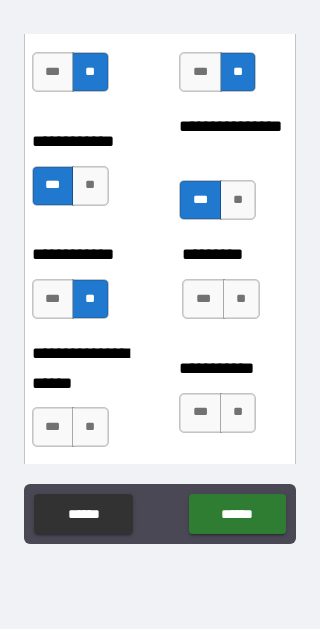 click on "**" at bounding box center (241, 300) 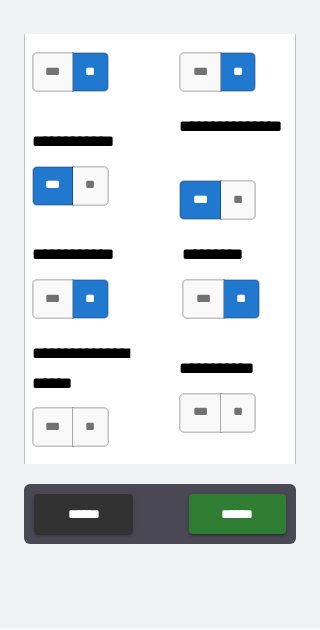 click on "**" at bounding box center [90, 428] 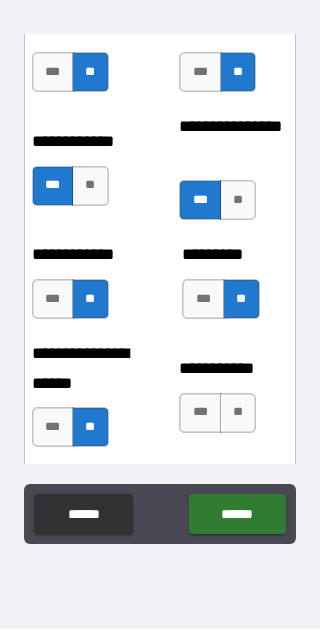 click on "**" at bounding box center (238, 414) 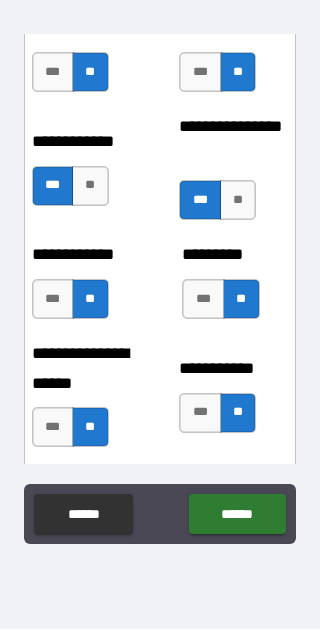 click on "***" at bounding box center (200, 414) 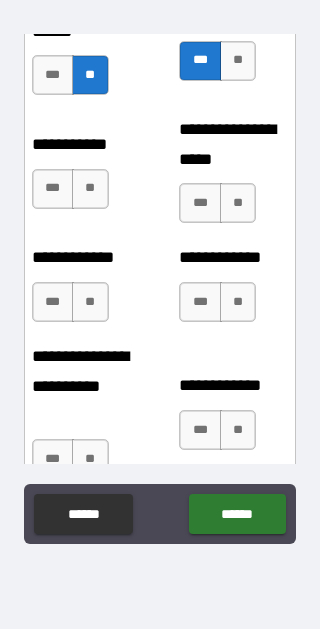 scroll, scrollTop: 6732, scrollLeft: 0, axis: vertical 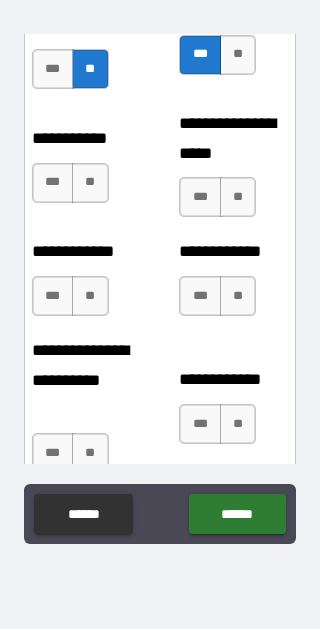 click on "**" at bounding box center (90, 184) 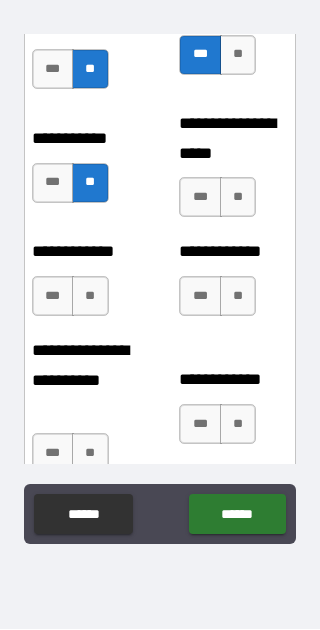 click on "**" at bounding box center [90, 297] 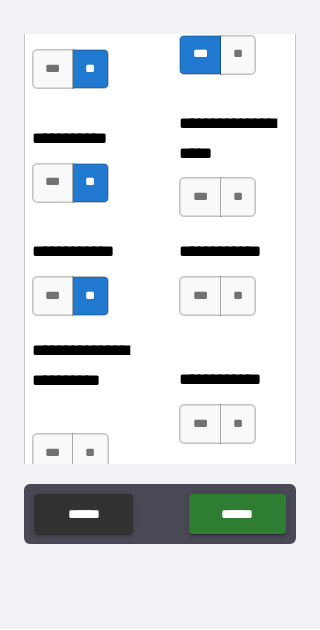 click on "**" at bounding box center (238, 198) 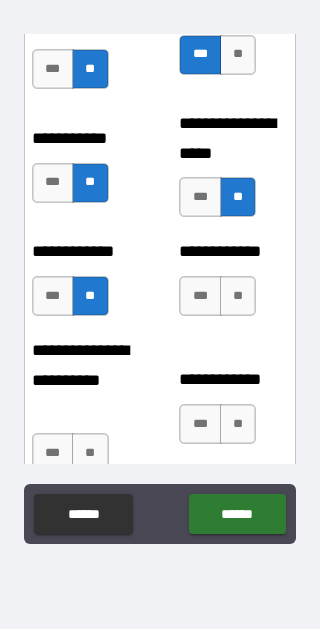 click on "**" at bounding box center (238, 297) 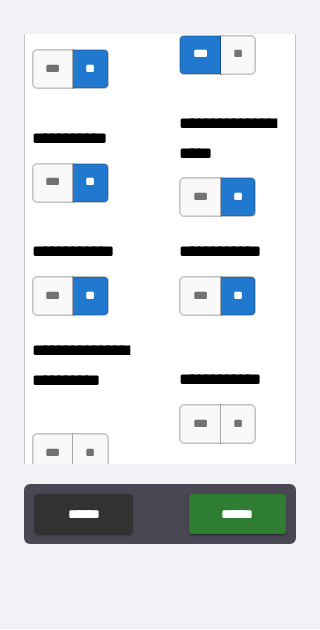 click on "***" at bounding box center [53, 454] 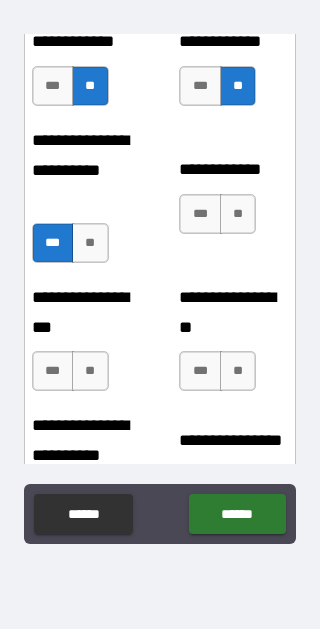 scroll, scrollTop: 6944, scrollLeft: 0, axis: vertical 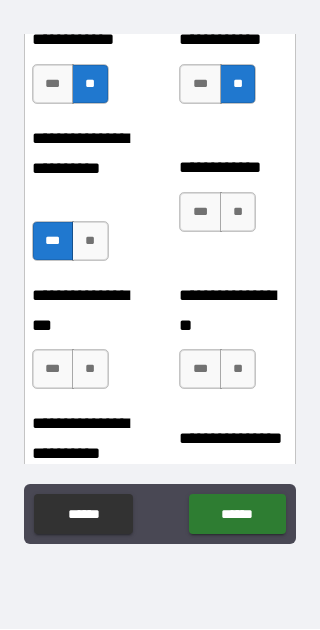 click on "**" at bounding box center (238, 213) 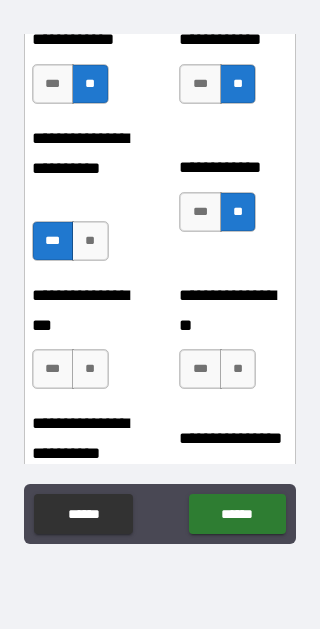 click on "**" at bounding box center (90, 370) 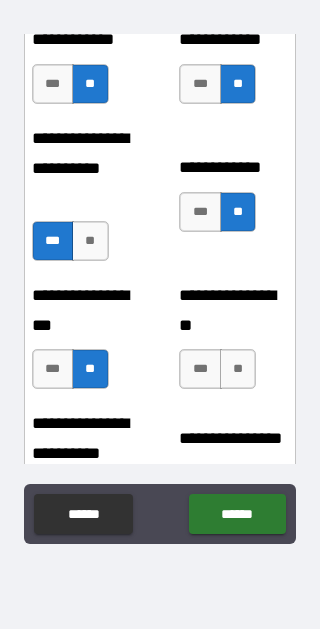 click on "**" at bounding box center [238, 370] 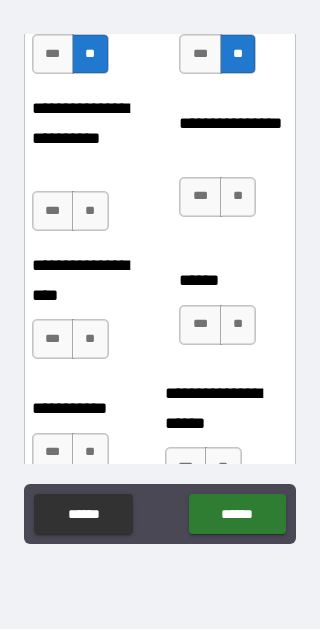 scroll, scrollTop: 7281, scrollLeft: 0, axis: vertical 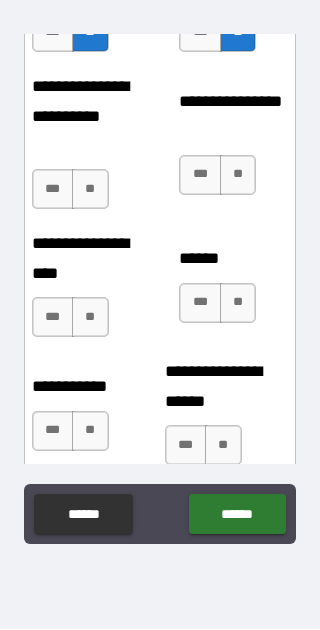 click on "**" at bounding box center [238, 176] 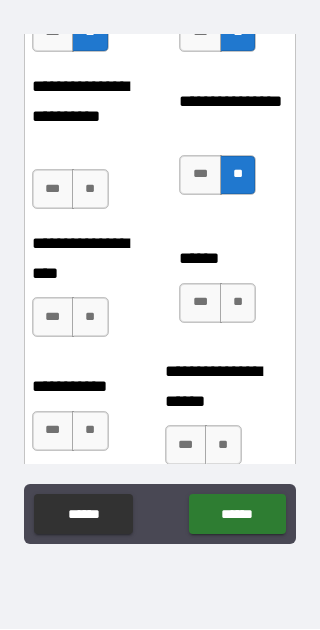 click on "**" at bounding box center [90, 190] 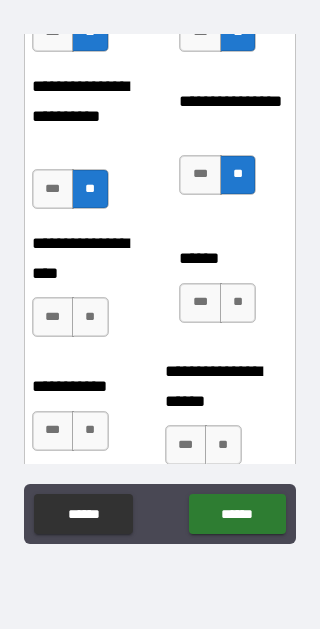 click on "**" at bounding box center [90, 318] 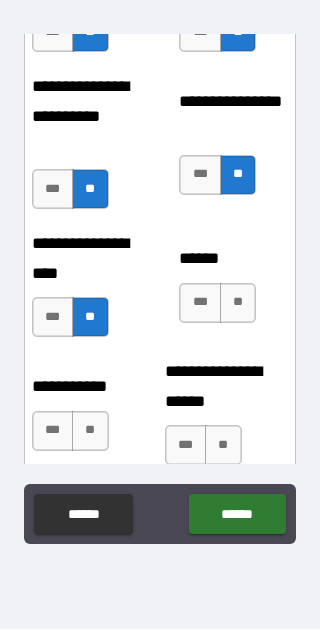 click on "**" at bounding box center [238, 304] 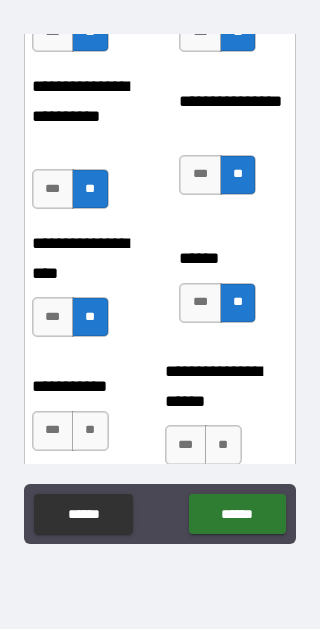 click on "**" at bounding box center (90, 432) 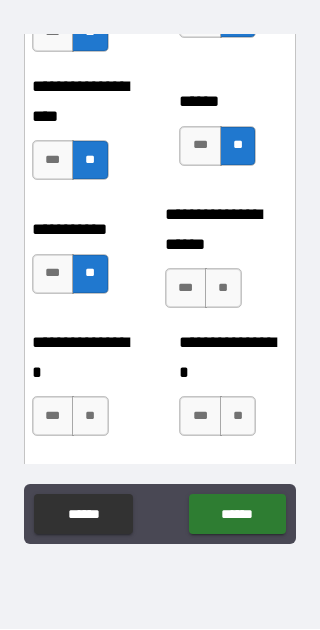 scroll, scrollTop: 7442, scrollLeft: 0, axis: vertical 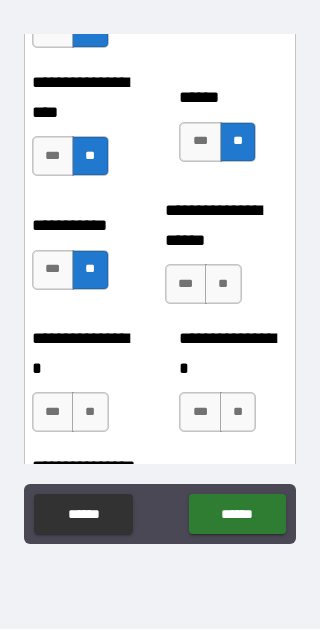 click on "**" at bounding box center [223, 285] 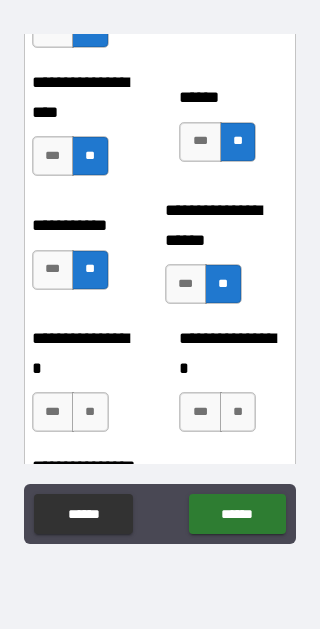 click on "**" at bounding box center (90, 413) 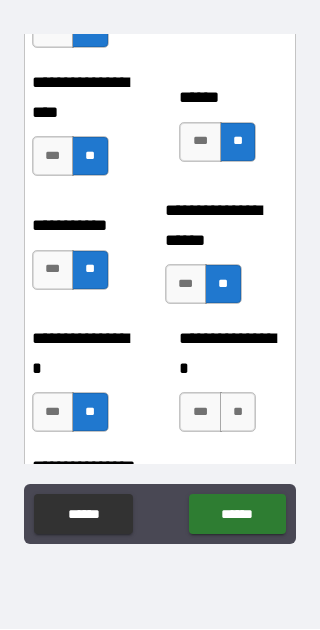 click on "**" at bounding box center [238, 413] 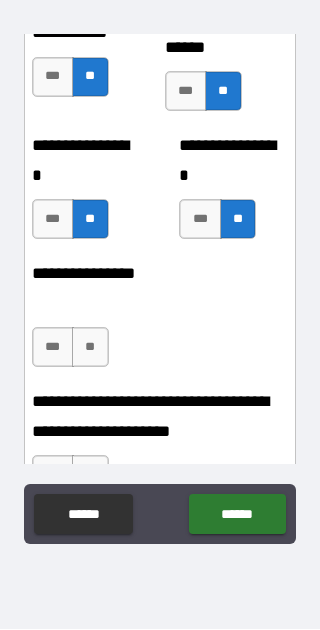 scroll, scrollTop: 7644, scrollLeft: 0, axis: vertical 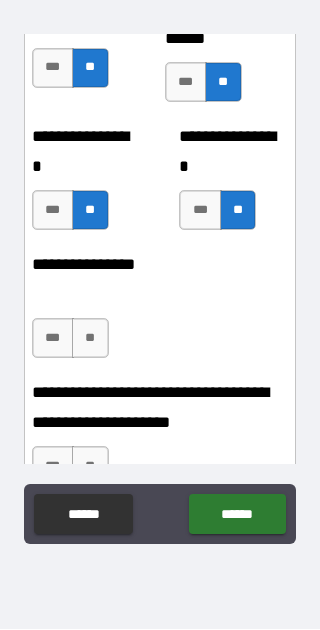 click on "**" at bounding box center (90, 339) 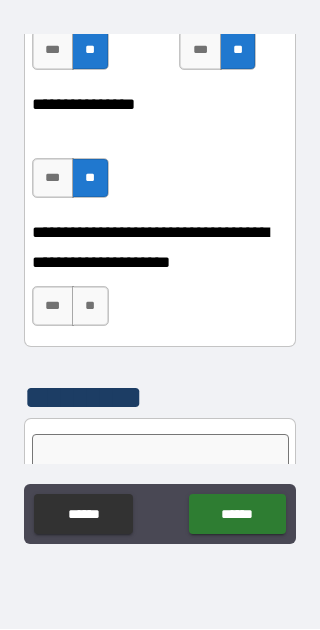 scroll, scrollTop: 7811, scrollLeft: 0, axis: vertical 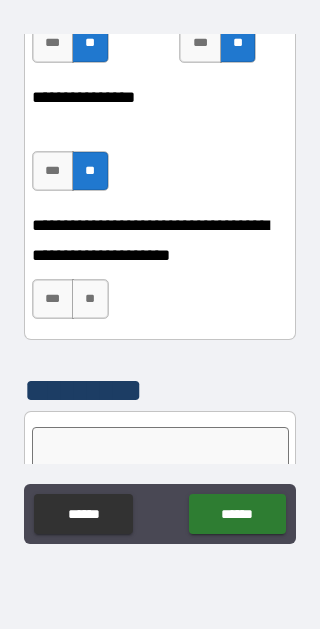 click on "**" at bounding box center (90, 300) 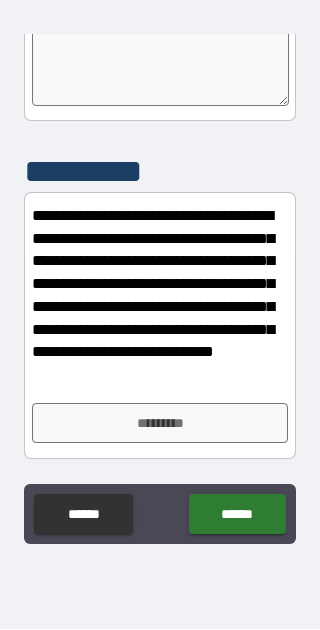 scroll, scrollTop: 8208, scrollLeft: 0, axis: vertical 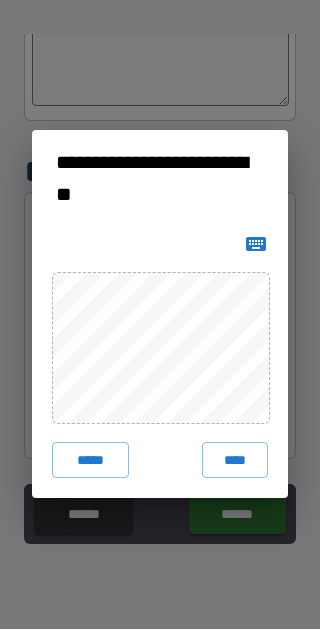 click on "****" at bounding box center (235, 461) 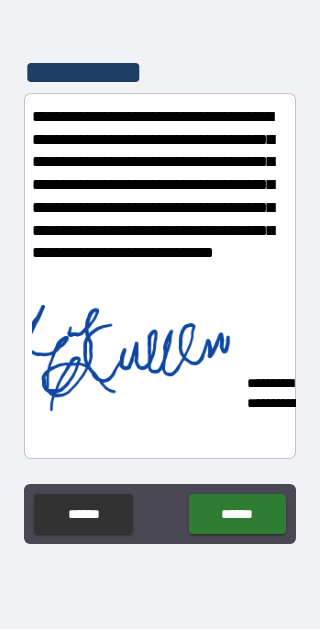 scroll, scrollTop: 8307, scrollLeft: 0, axis: vertical 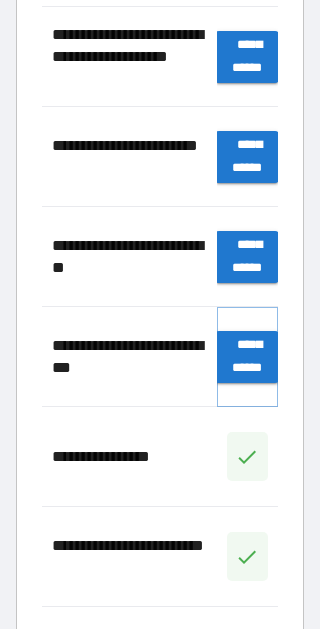 click on "**********" at bounding box center [247, 358] 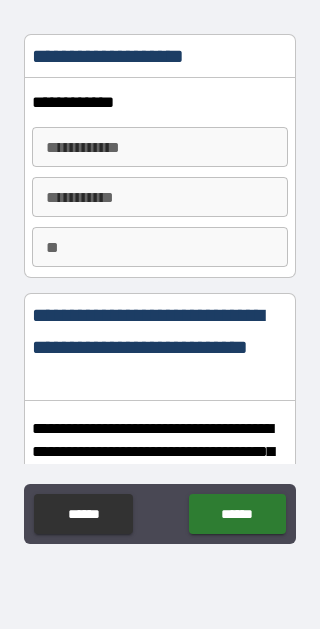 type on "*" 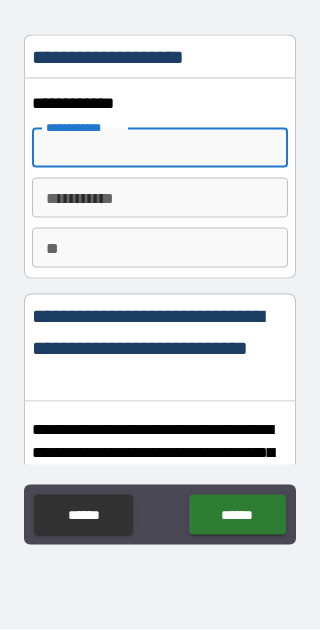 type on "*" 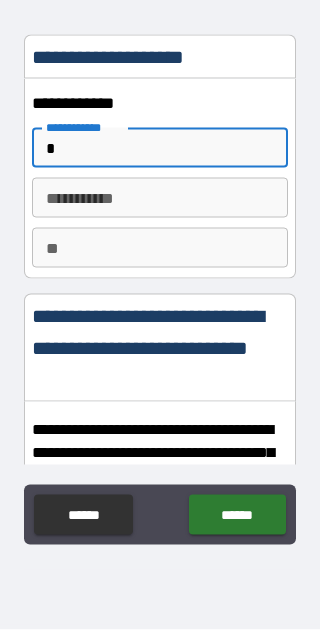 type on "*" 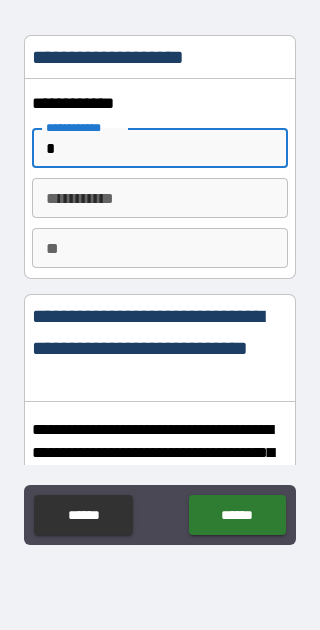 type on "*" 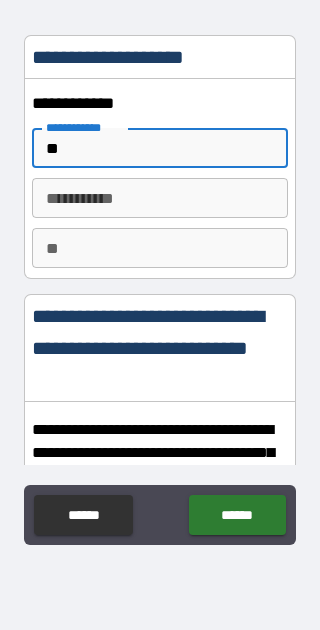 type on "*" 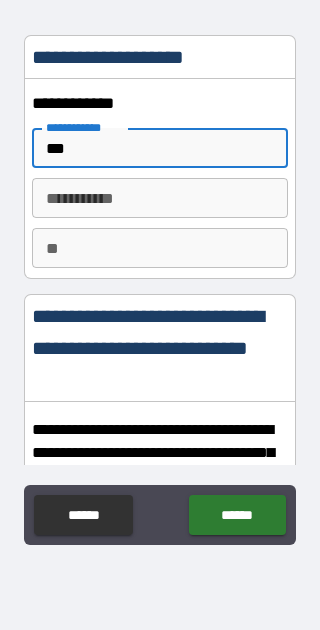 type on "*" 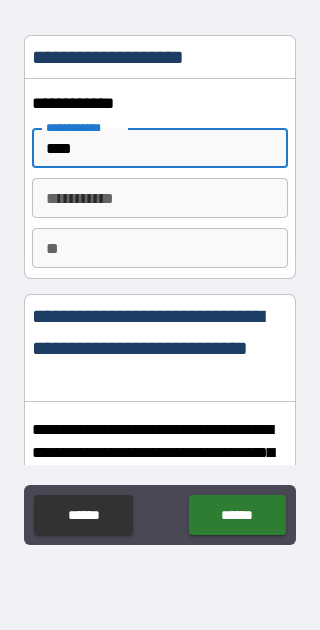 type on "*" 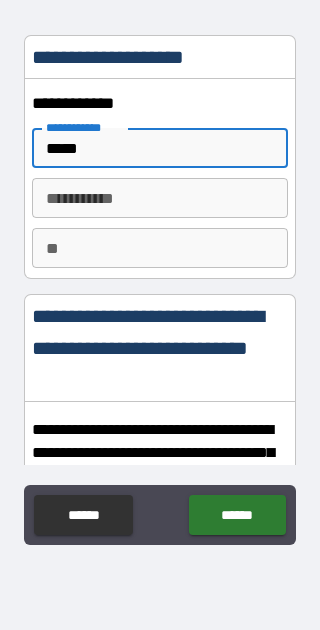 type on "*" 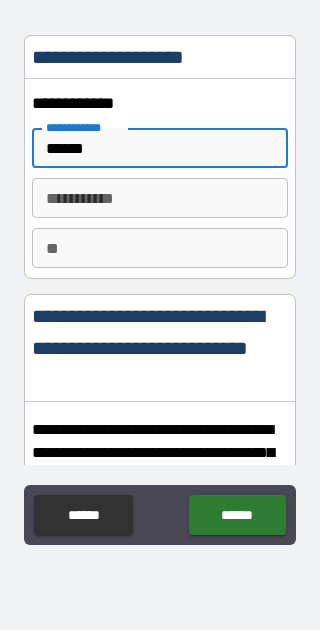 type on "*" 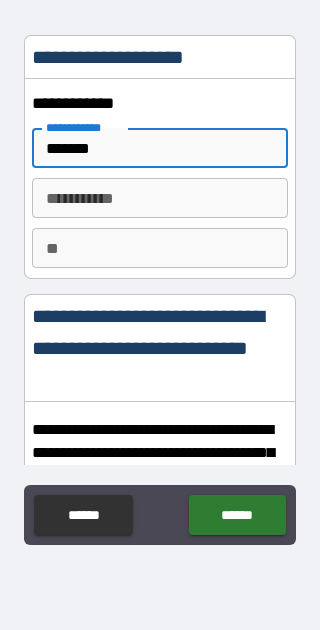 type on "*" 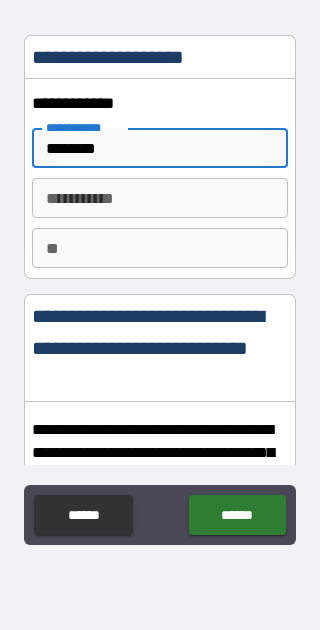 type on "*" 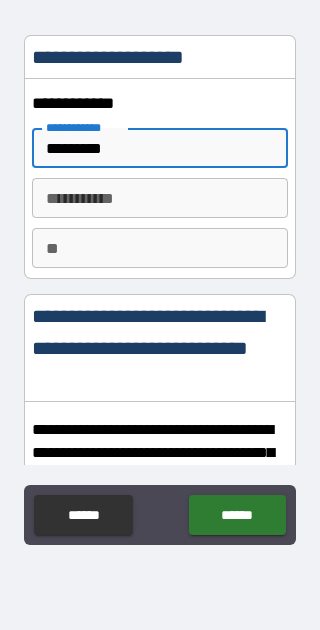 type on "*" 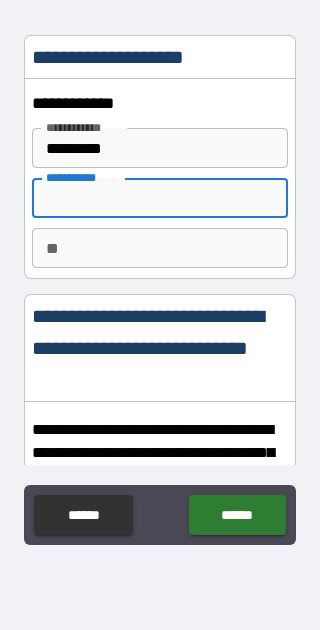 type on "*" 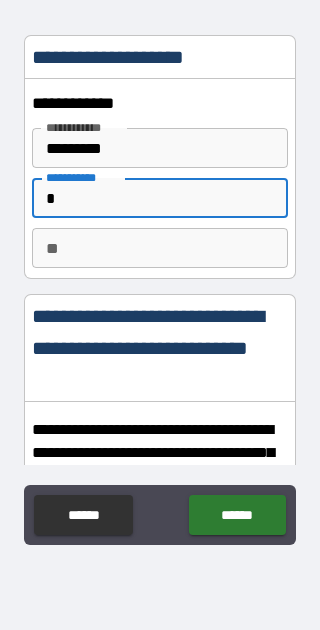 type on "*" 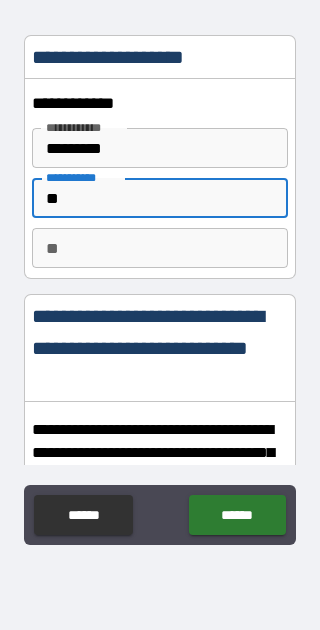 type on "*" 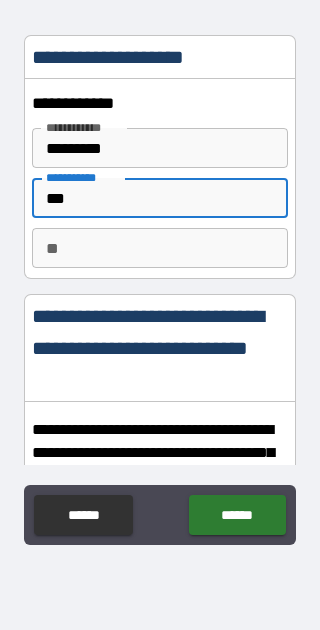 type on "*" 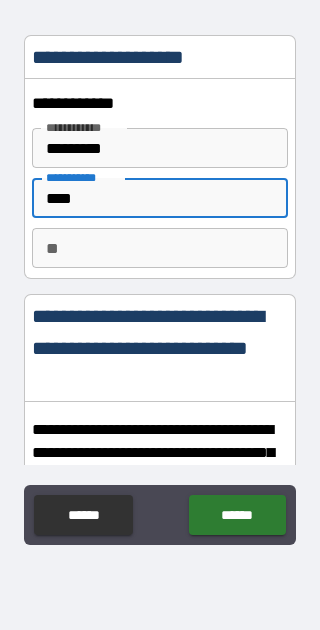 type on "*" 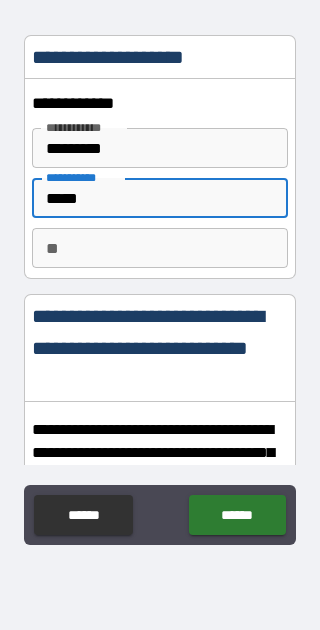 type on "*" 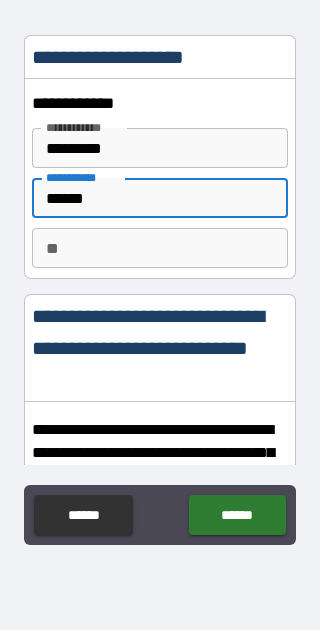 type on "*" 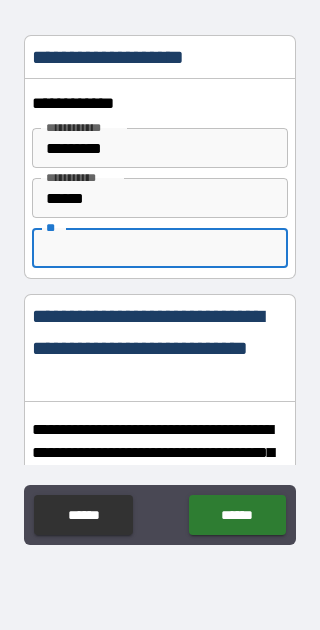 type on "*" 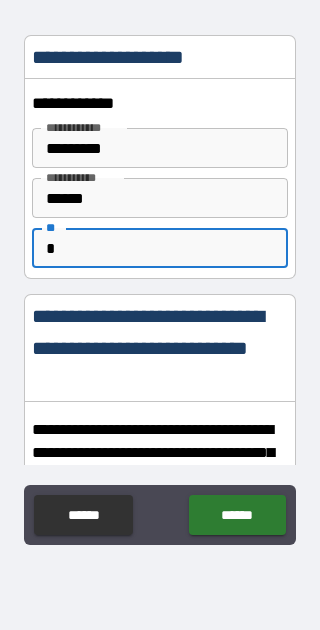 type on "*" 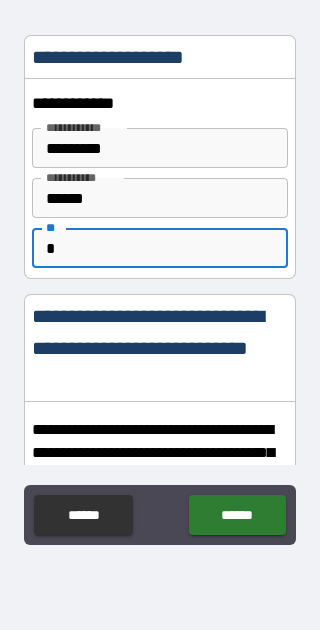 type on "*" 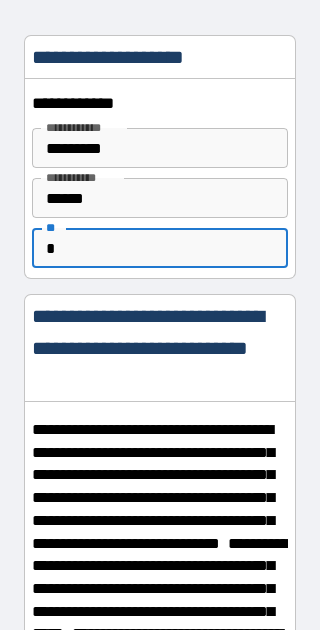 type on "*" 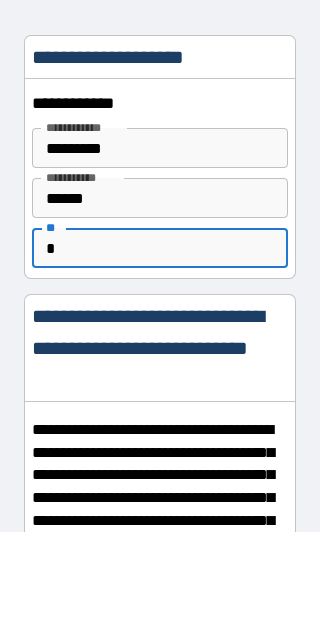 scroll, scrollTop: 98, scrollLeft: 0, axis: vertical 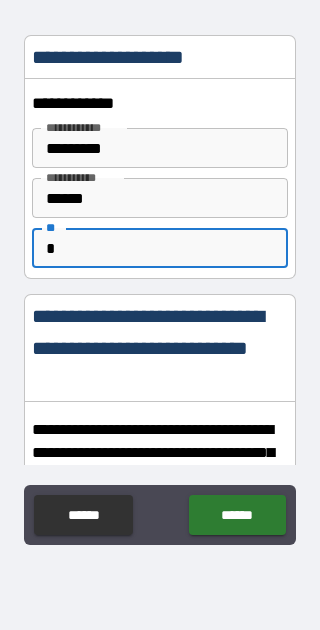 type on "*" 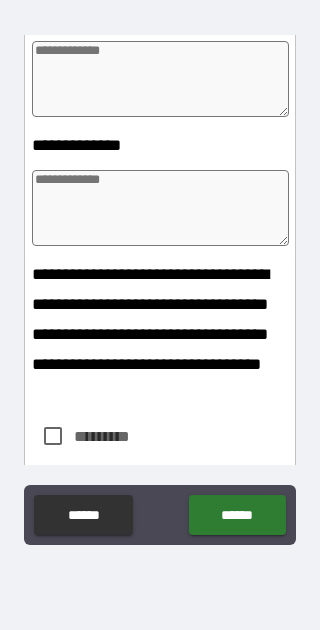 scroll, scrollTop: 1974, scrollLeft: 0, axis: vertical 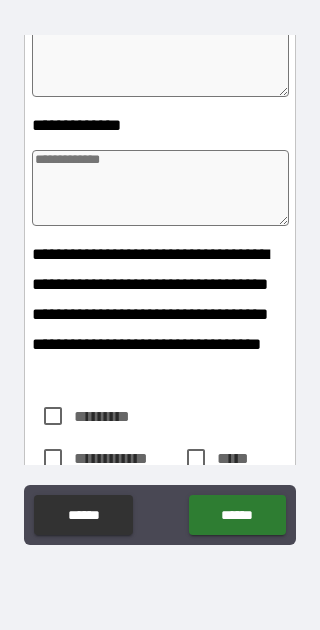 type on "*" 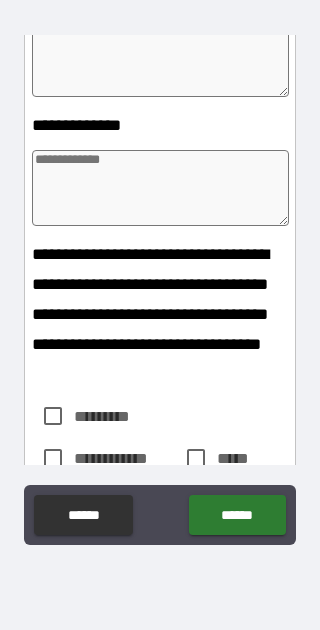 click at bounding box center [161, 59] 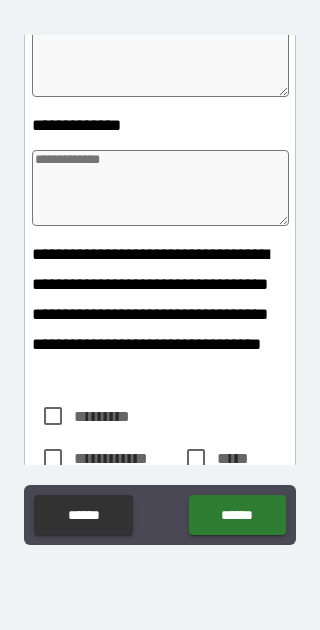 type on "*" 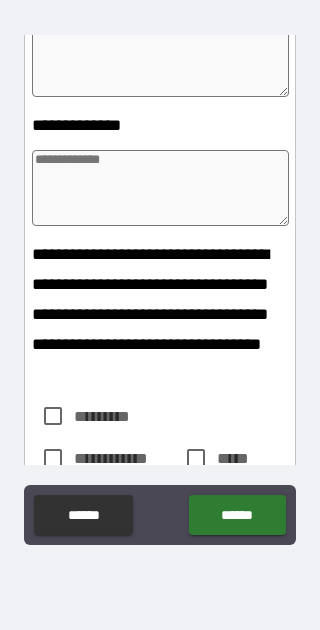 type on "*" 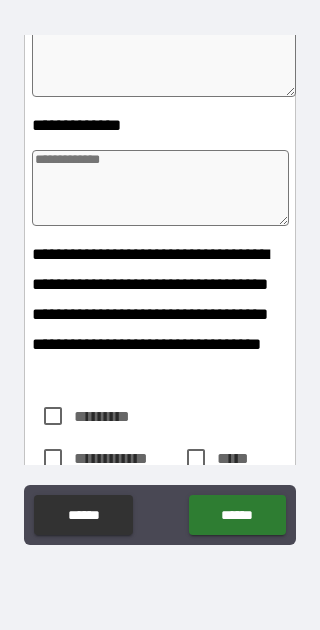 type on "*" 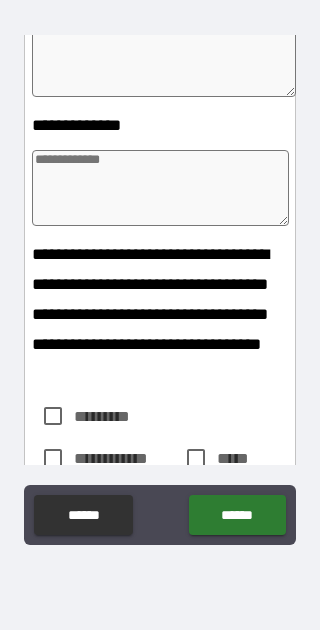 type on "*" 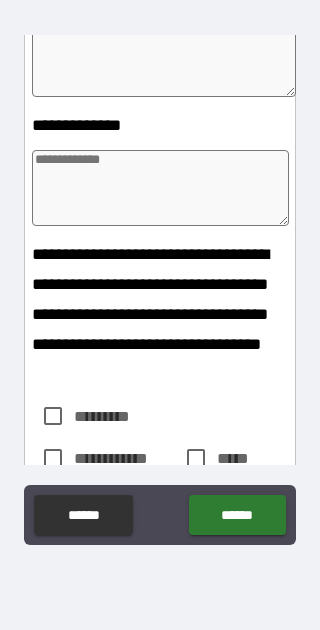 type on "*" 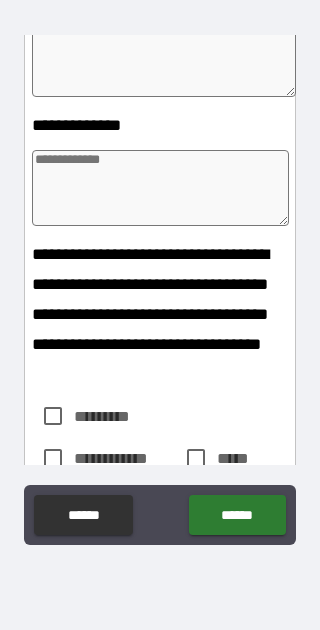 type on "*" 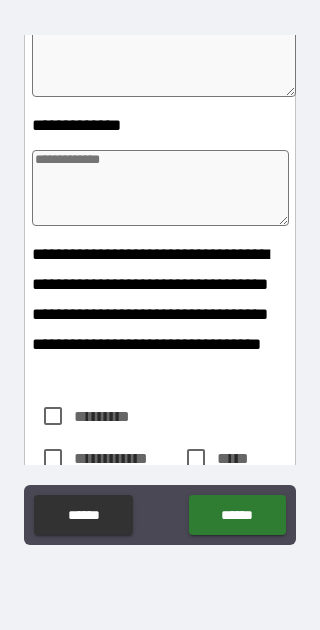 type on "*" 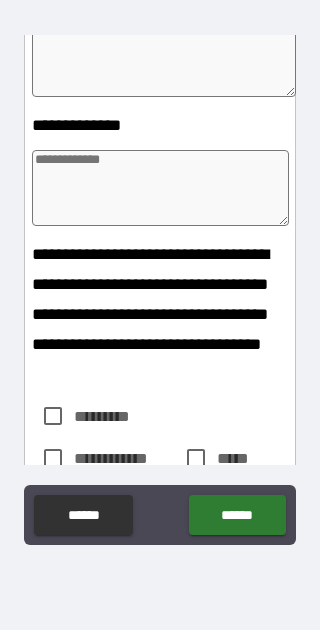 type on "*" 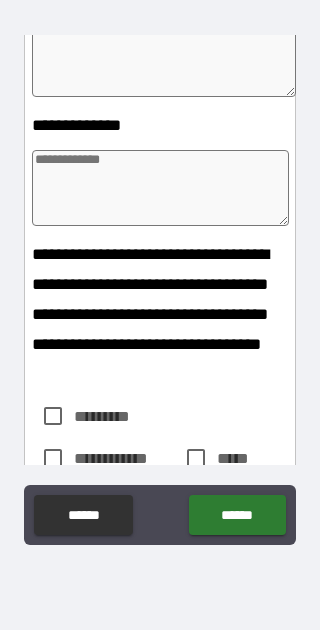 type on "*****" 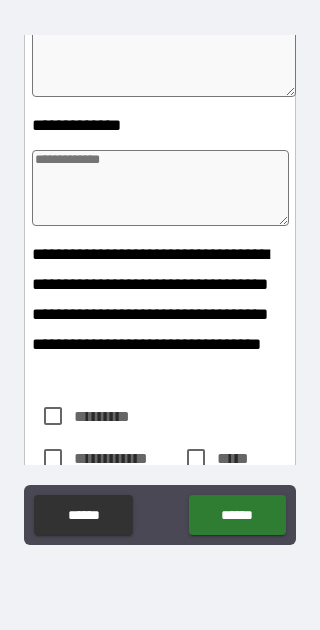 type on "*" 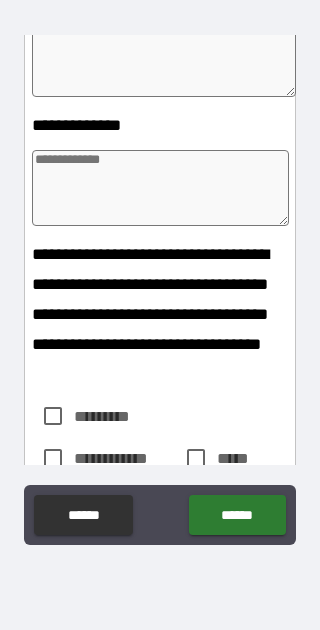 type on "*" 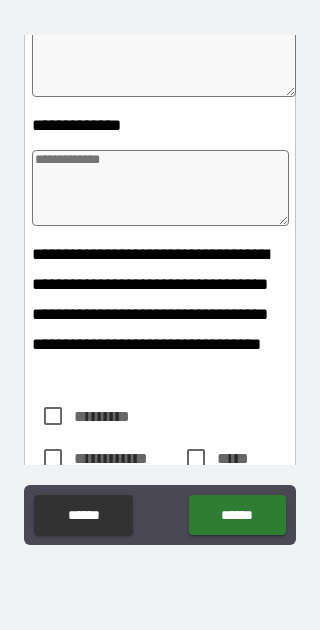 type on "*" 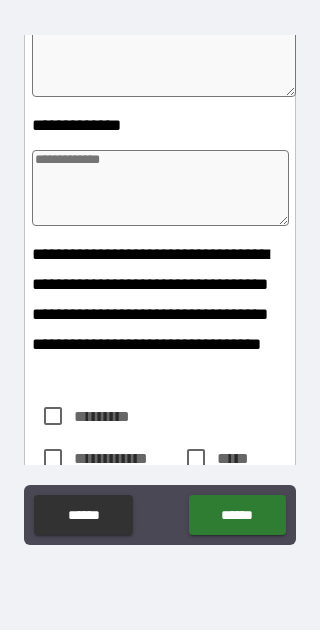 type on "*******" 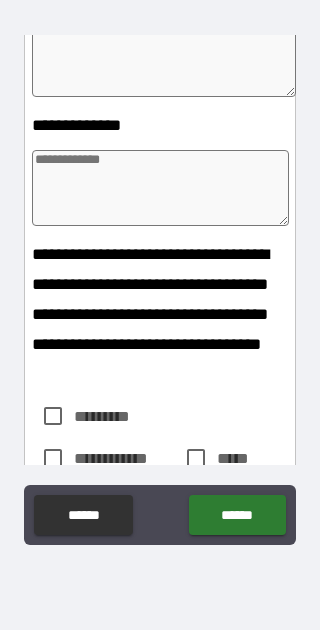 type on "*" 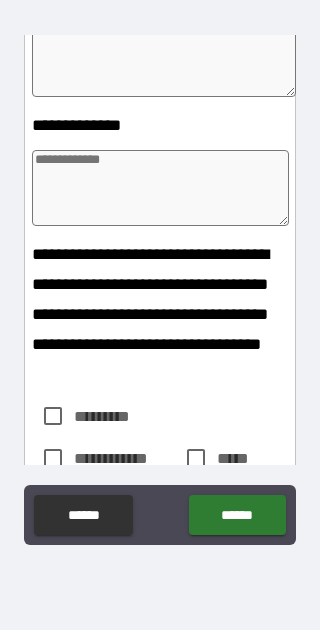 type on "********" 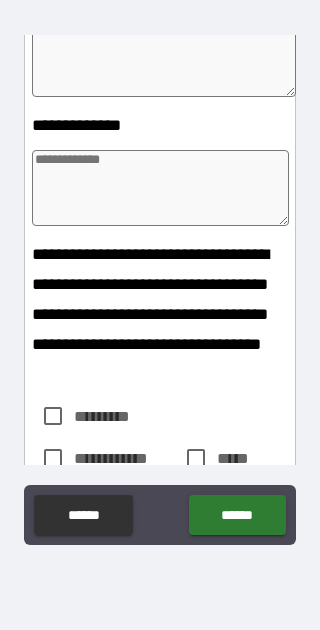 type on "*" 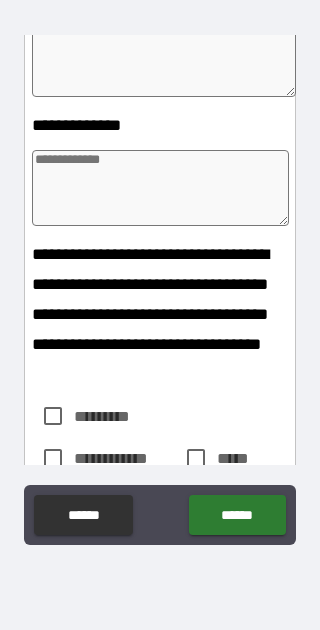 type on "*********" 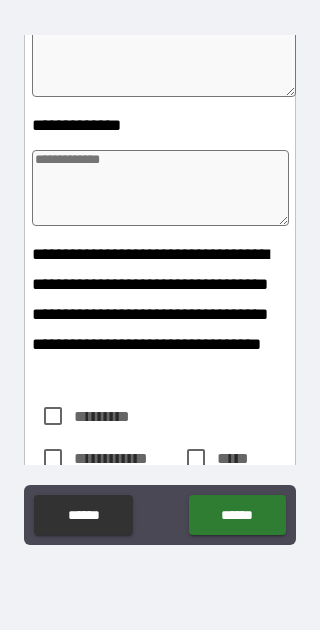 type on "*" 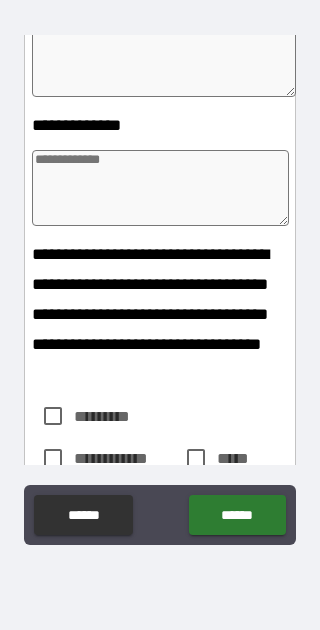type on "**********" 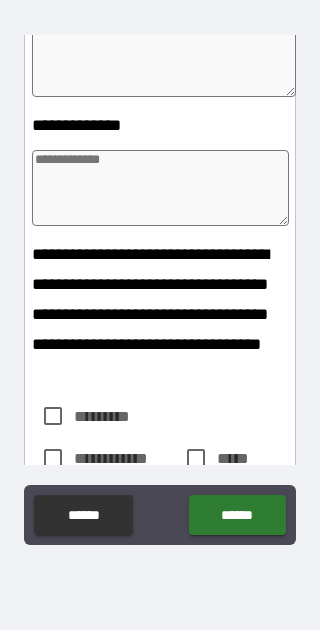 type on "*" 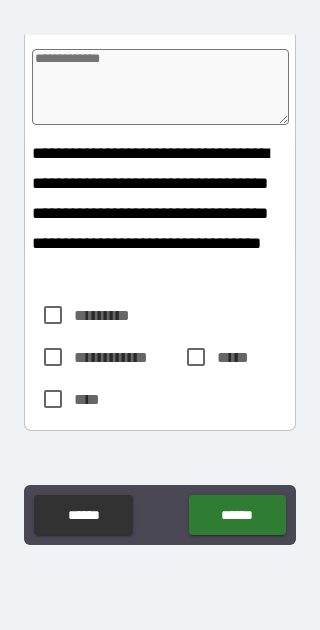 scroll, scrollTop: 2081, scrollLeft: 0, axis: vertical 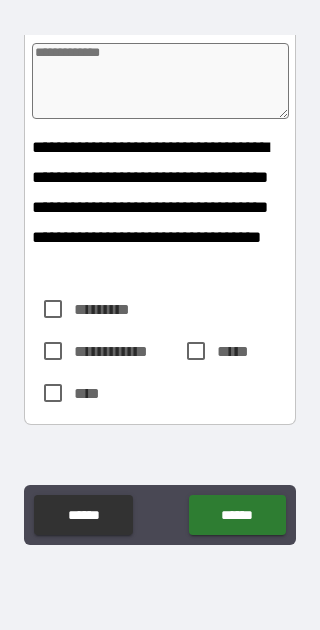 type on "**********" 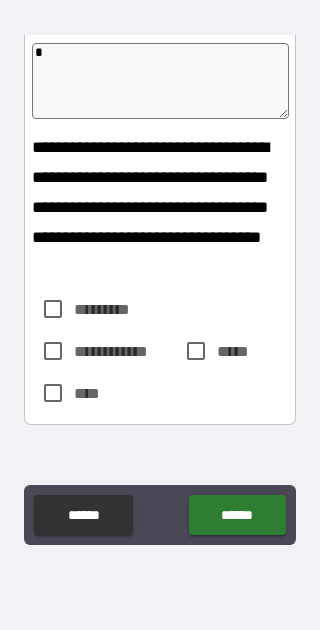 type on "*" 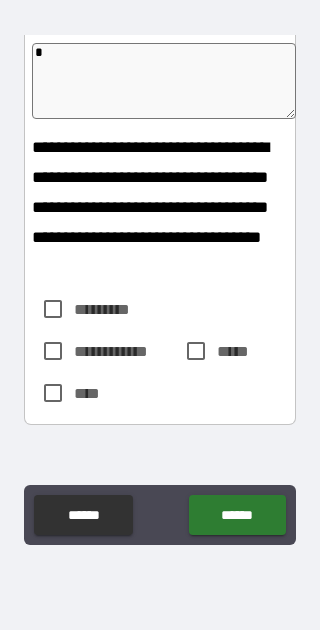 type on "**" 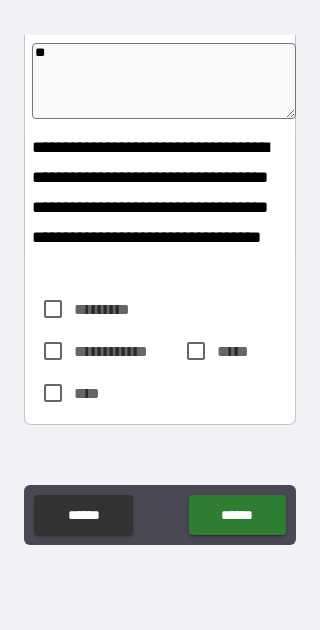 type on "*" 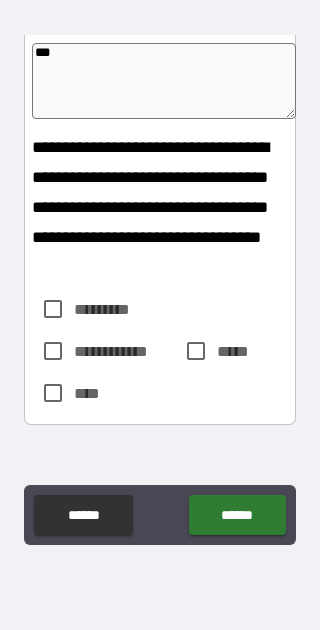 type on "*" 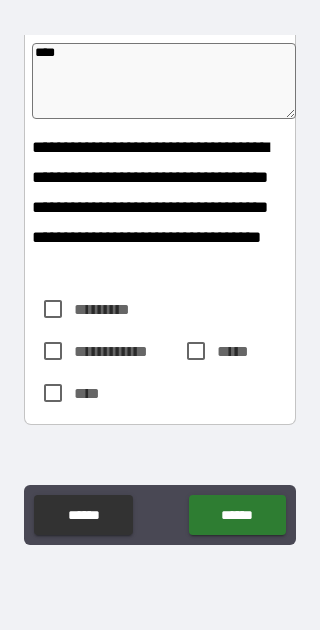 type on "*" 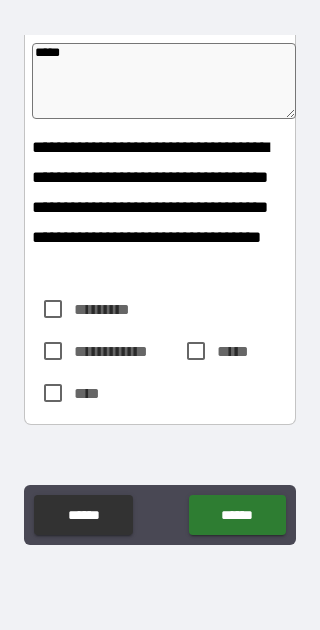 type on "******" 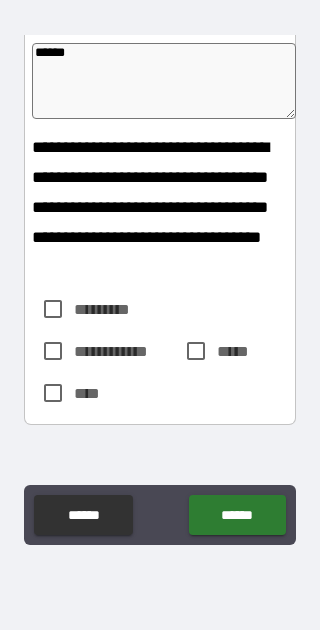 type on "*" 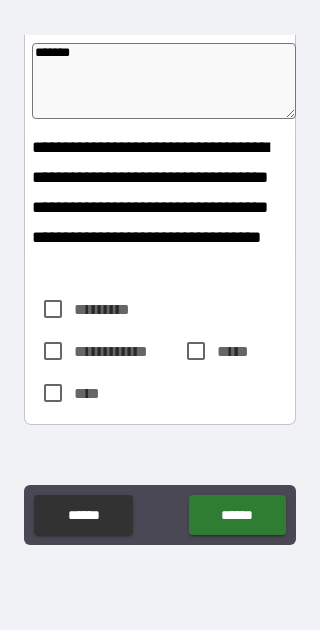 type on "*" 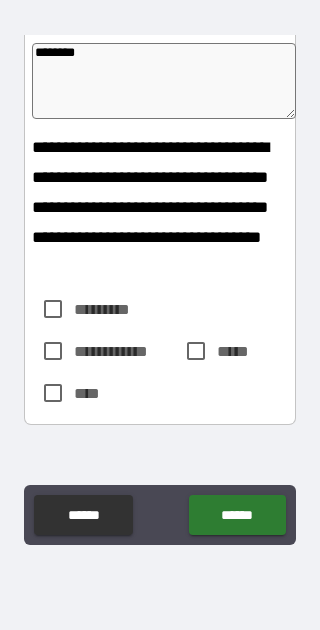 type on "*" 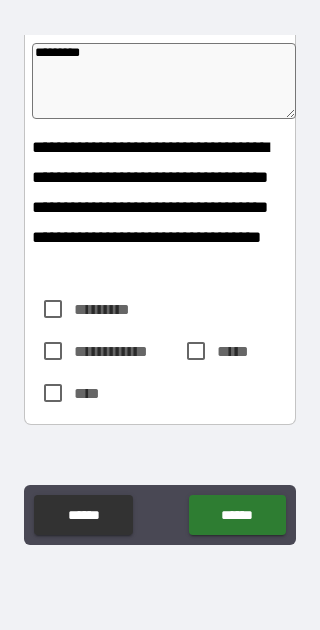 type on "*" 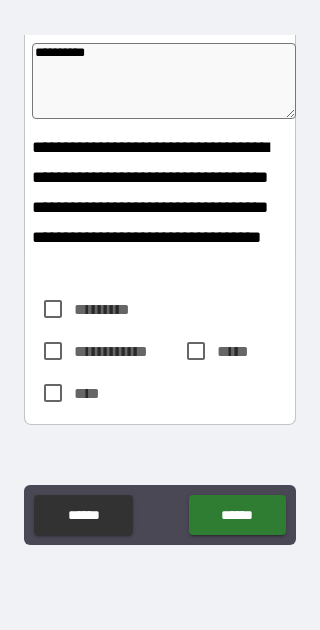 type on "*" 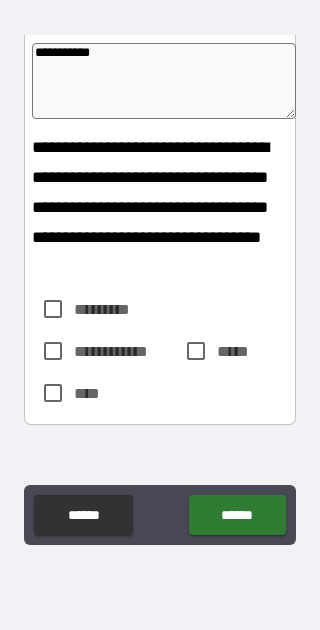 type on "*" 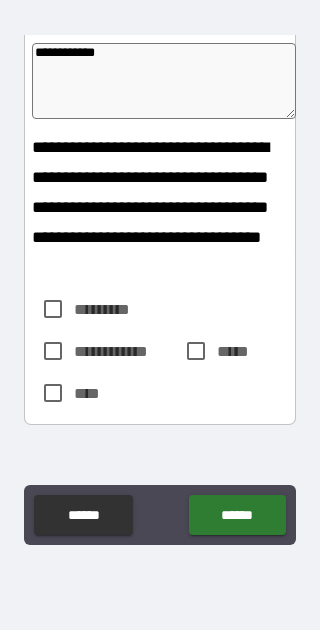 type on "**********" 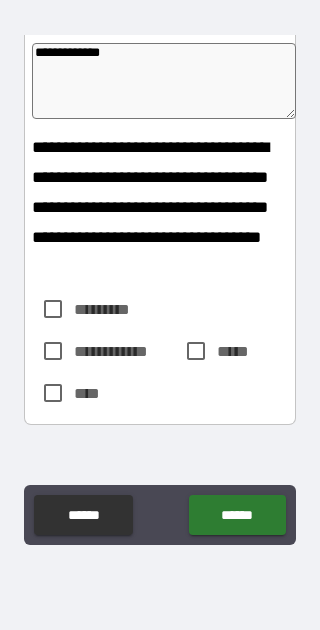 type on "*" 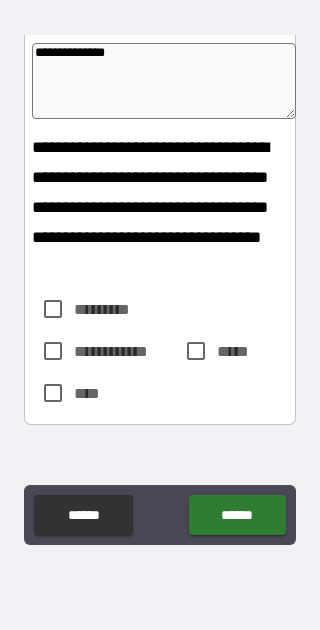 type on "*" 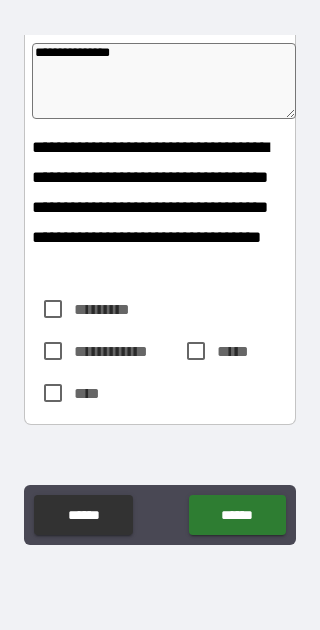 type on "*" 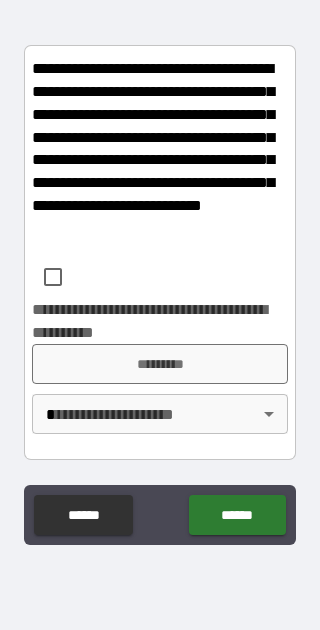 scroll, scrollTop: 2635, scrollLeft: 0, axis: vertical 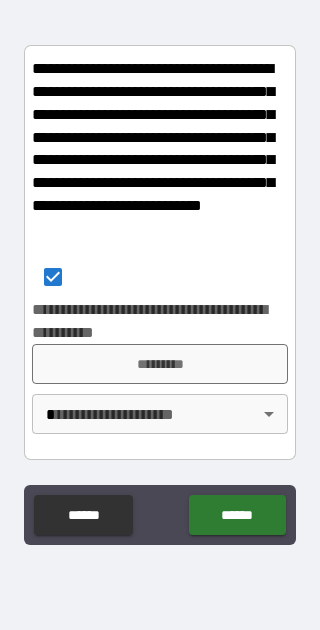click on "*********" at bounding box center (160, 364) 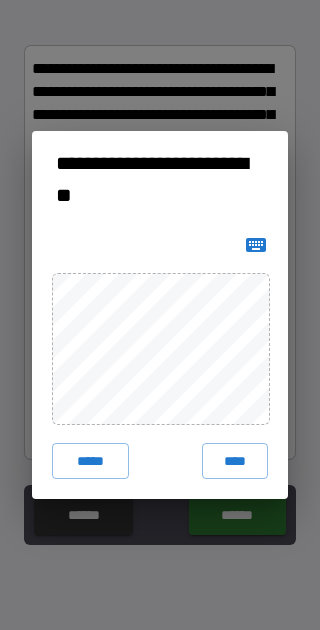 click on "****" at bounding box center (235, 461) 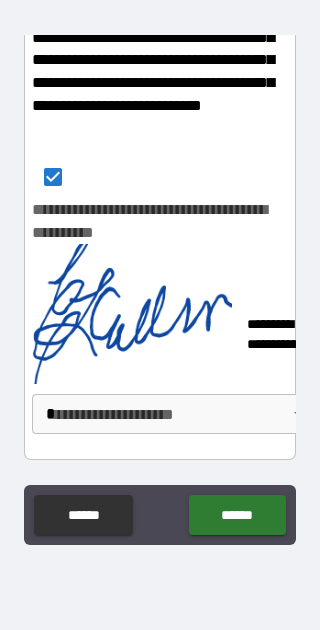 scroll, scrollTop: 2734, scrollLeft: 0, axis: vertical 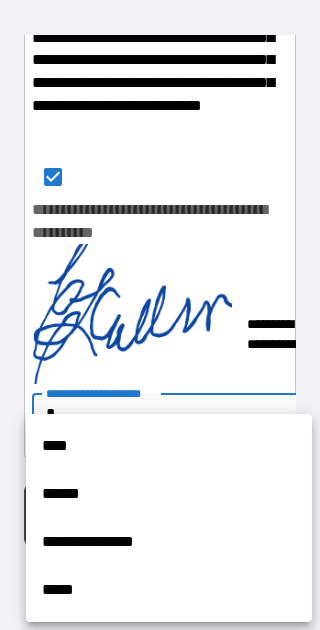 click on "****" at bounding box center (169, 446) 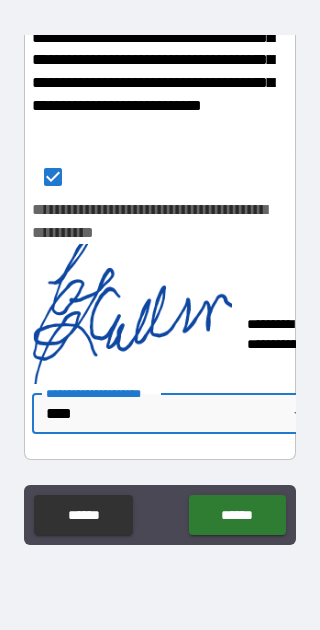 click on "******" at bounding box center [237, 515] 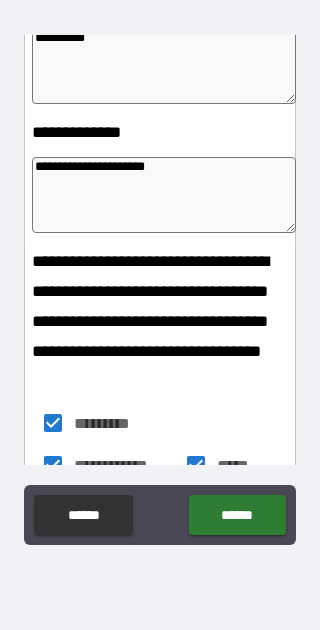 scroll, scrollTop: 1964, scrollLeft: 0, axis: vertical 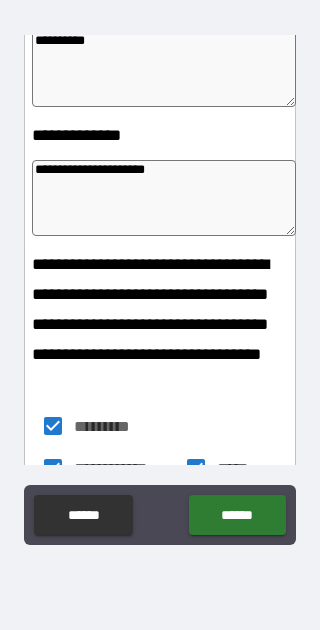 click on "**********" at bounding box center [164, 69] 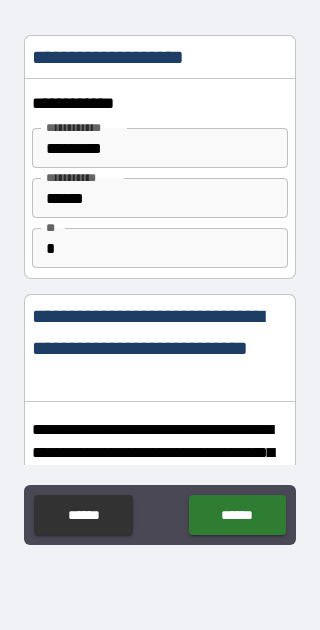 scroll, scrollTop: 0, scrollLeft: 0, axis: both 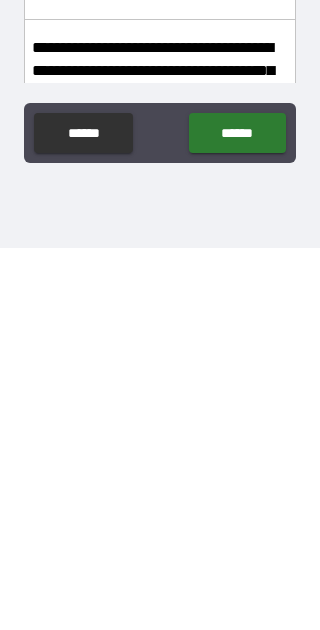 click on "******" at bounding box center [237, 515] 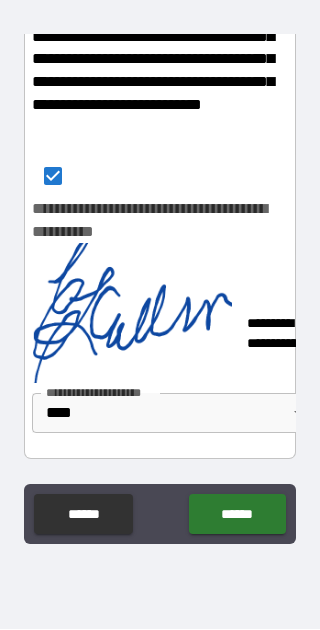 scroll, scrollTop: 2734, scrollLeft: 0, axis: vertical 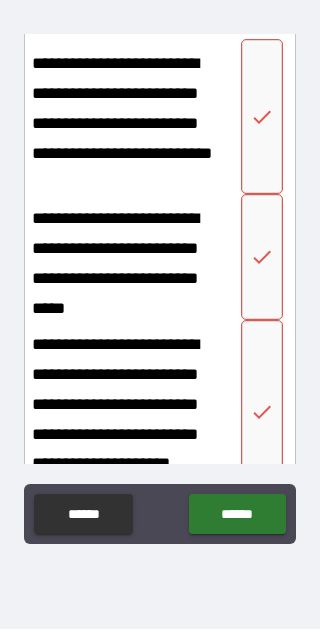 click 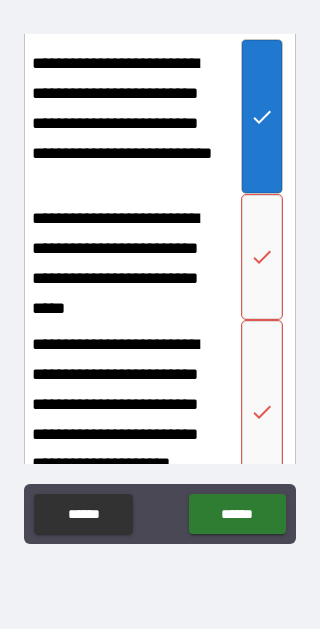 click 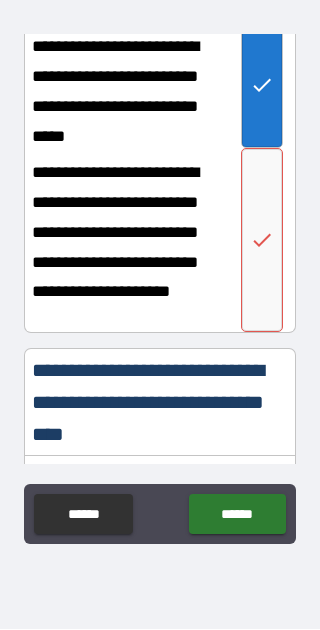 scroll, scrollTop: 1432, scrollLeft: 0, axis: vertical 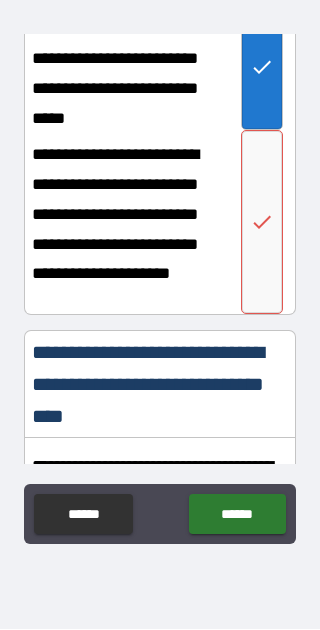 click 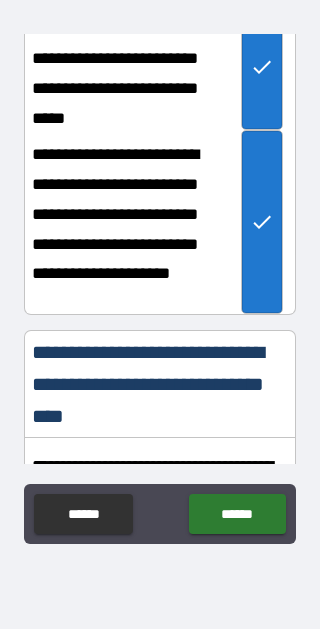 click on "******" at bounding box center (237, 515) 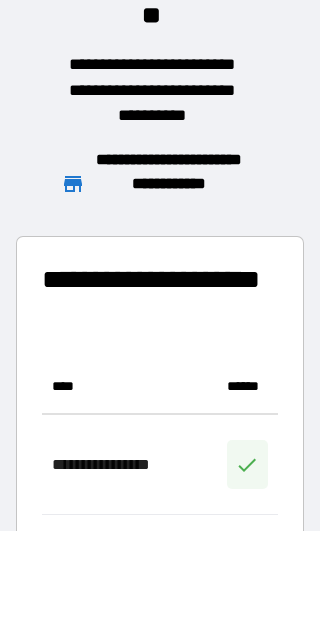scroll, scrollTop: 1456, scrollLeft: 236, axis: both 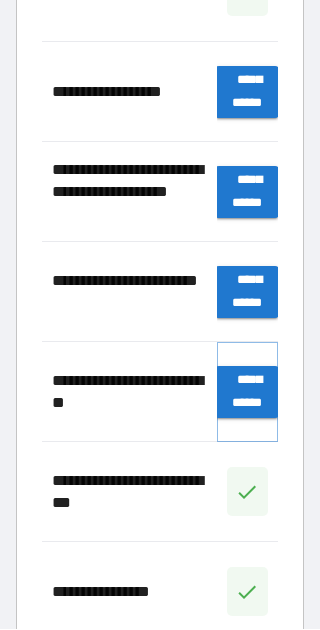 click on "**********" at bounding box center [247, 393] 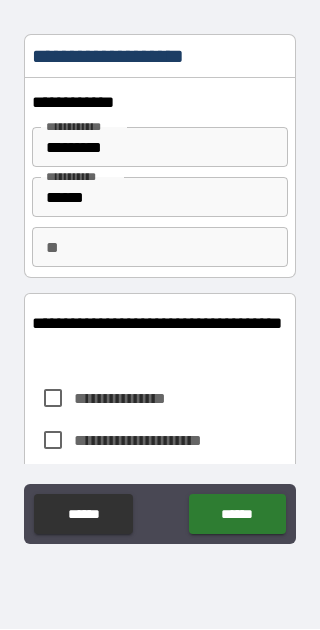 click on "**" at bounding box center [160, 248] 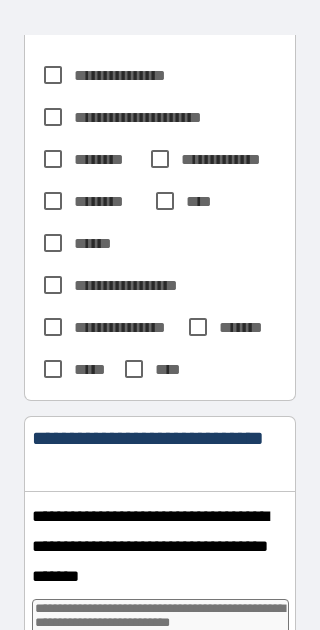 scroll, scrollTop: 325, scrollLeft: 0, axis: vertical 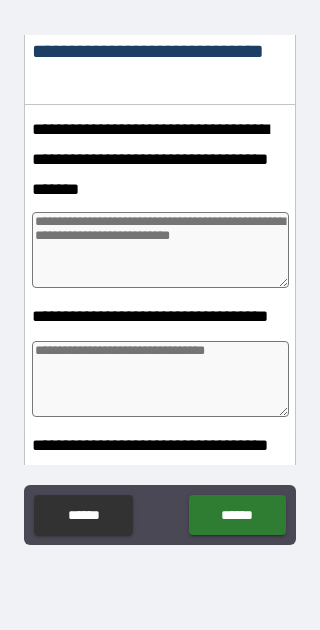 click at bounding box center [161, 250] 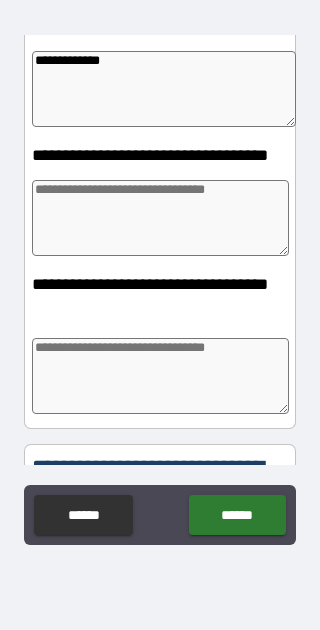 scroll, scrollTop: 873, scrollLeft: 0, axis: vertical 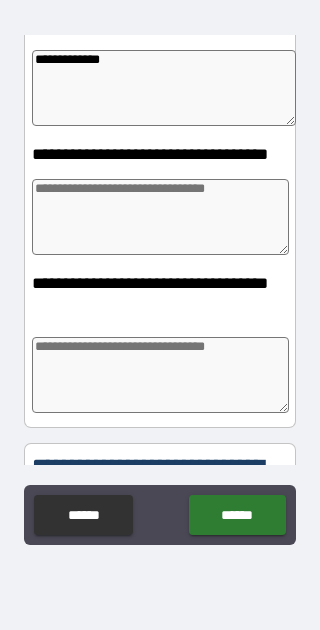 click at bounding box center [161, 217] 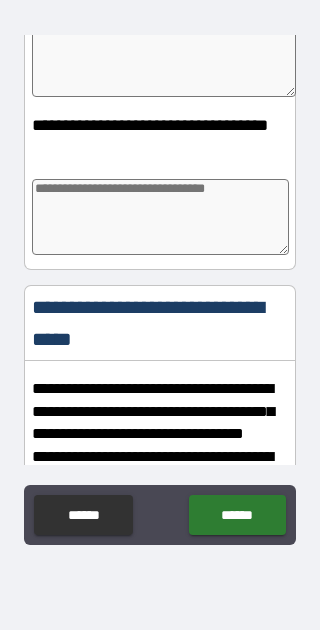 scroll, scrollTop: 1033, scrollLeft: 0, axis: vertical 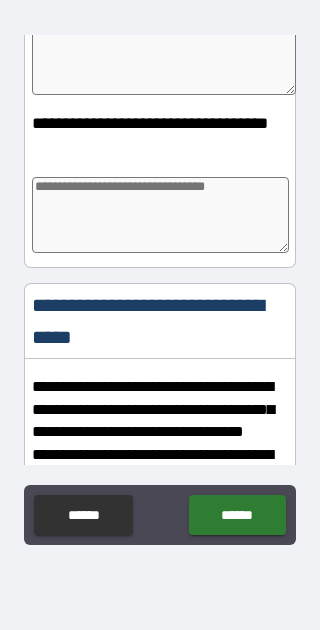 click at bounding box center (161, 215) 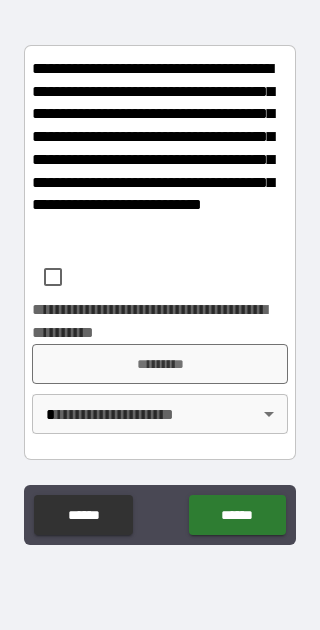 scroll, scrollTop: 2074, scrollLeft: 0, axis: vertical 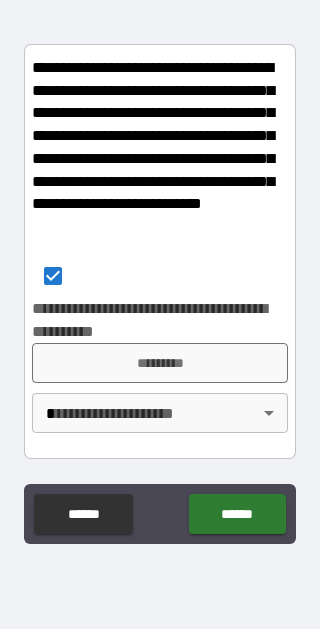 click on "*********" at bounding box center (160, 364) 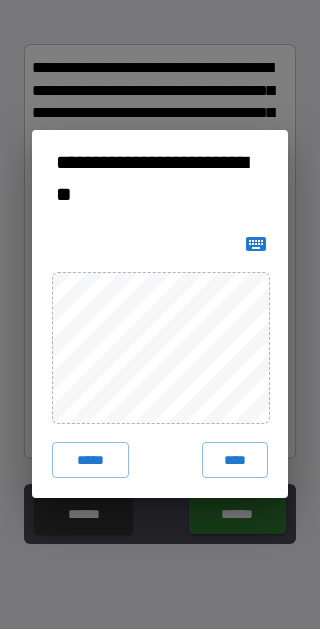 click on "****" at bounding box center (235, 461) 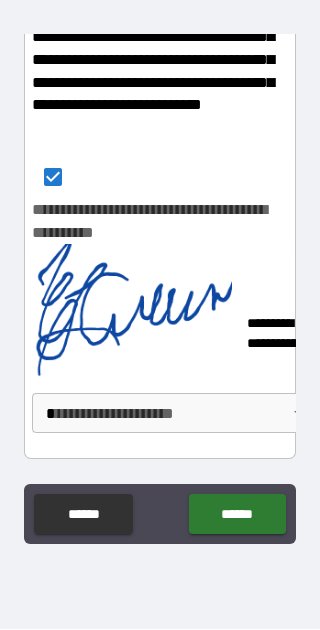 scroll, scrollTop: 2173, scrollLeft: 0, axis: vertical 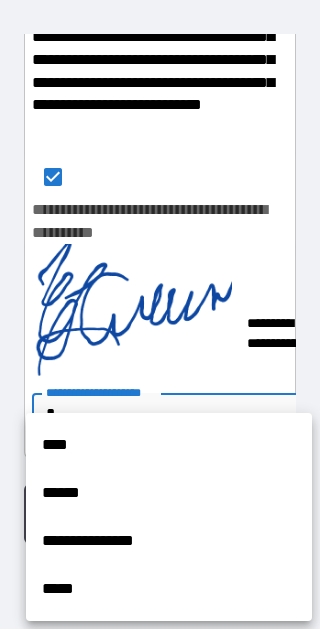 click on "****" at bounding box center (169, 446) 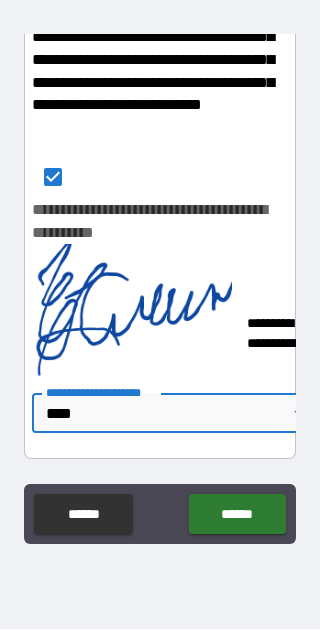 click on "******" at bounding box center [237, 515] 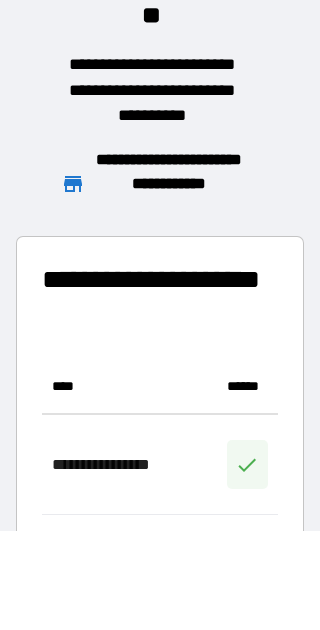 scroll, scrollTop: 1, scrollLeft: 1, axis: both 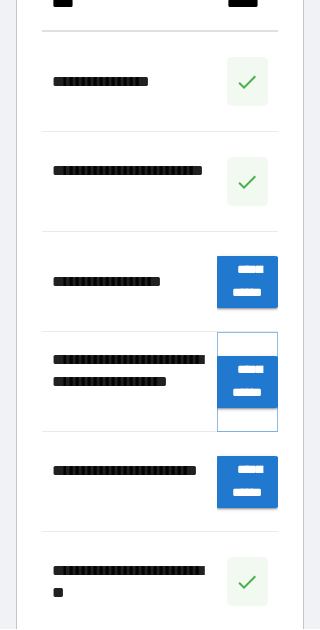 click on "**********" at bounding box center [247, 383] 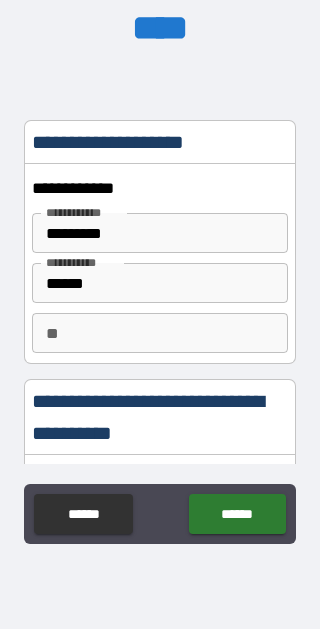 click on "**" at bounding box center (160, 334) 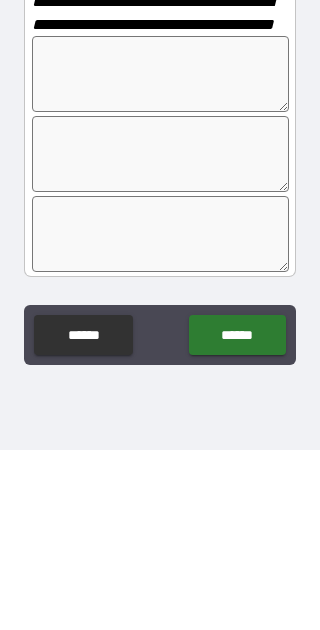 scroll, scrollTop: 416, scrollLeft: 0, axis: vertical 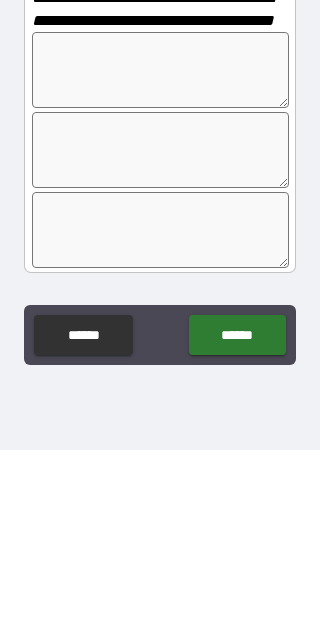 click at bounding box center [161, 250] 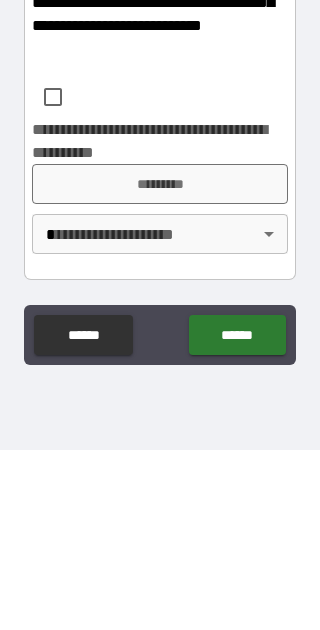 scroll, scrollTop: 1571, scrollLeft: 0, axis: vertical 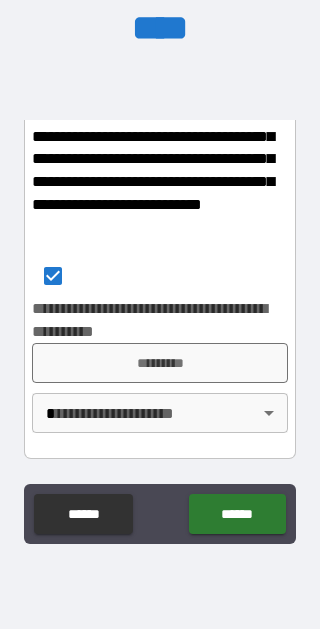 click on "*********" at bounding box center (160, 364) 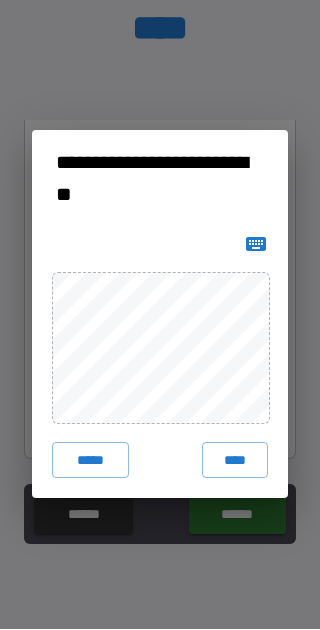 click on "****" at bounding box center (235, 461) 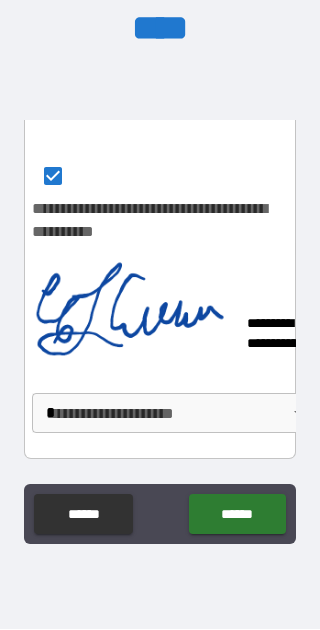 scroll, scrollTop: 1730, scrollLeft: 0, axis: vertical 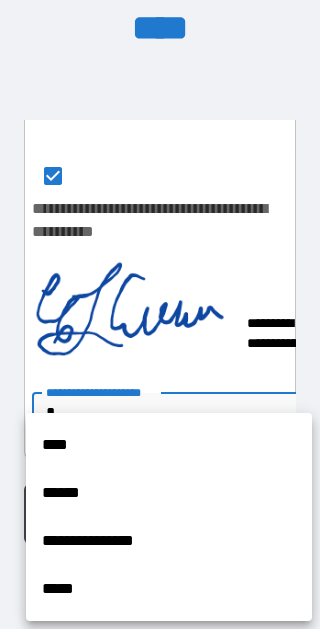 click on "****" at bounding box center [169, 446] 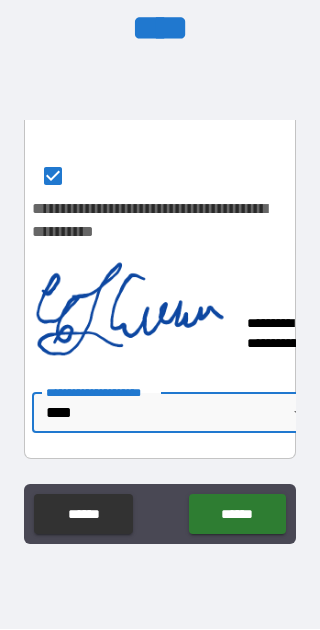 click on "******" at bounding box center [237, 515] 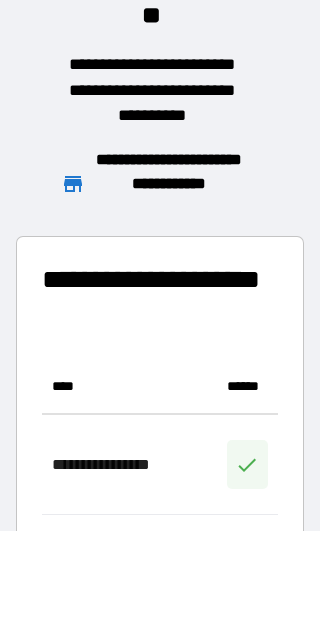 scroll, scrollTop: 1, scrollLeft: 1, axis: both 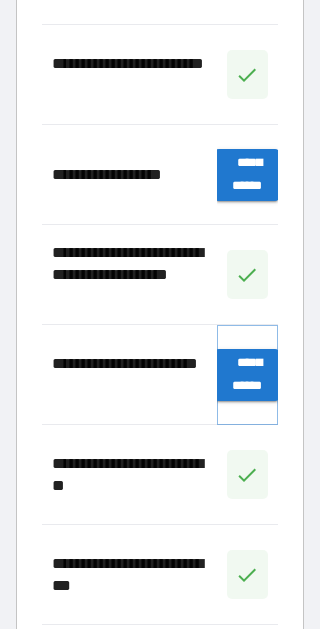 click on "**********" at bounding box center [247, 376] 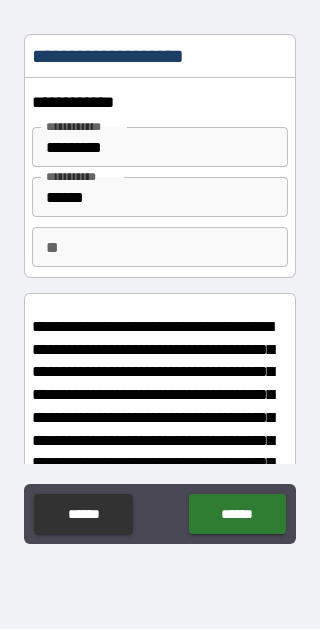 click on "**" at bounding box center [160, 248] 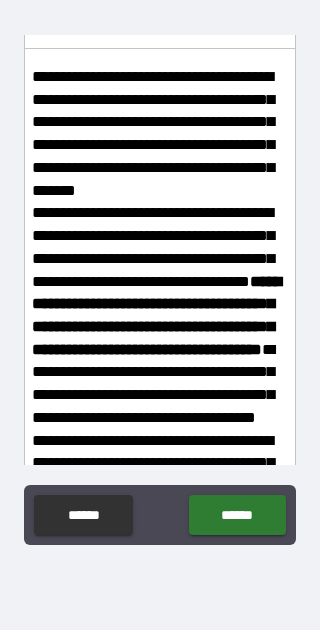 scroll, scrollTop: 1483, scrollLeft: 0, axis: vertical 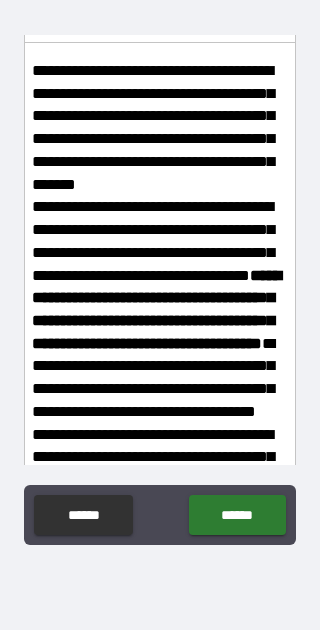 click on "***" at bounding box center (53, -57) 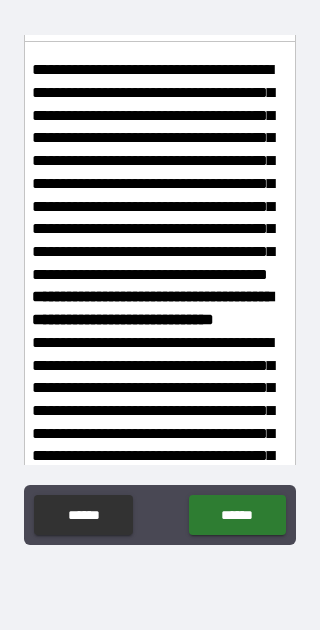scroll, scrollTop: 2686, scrollLeft: 0, axis: vertical 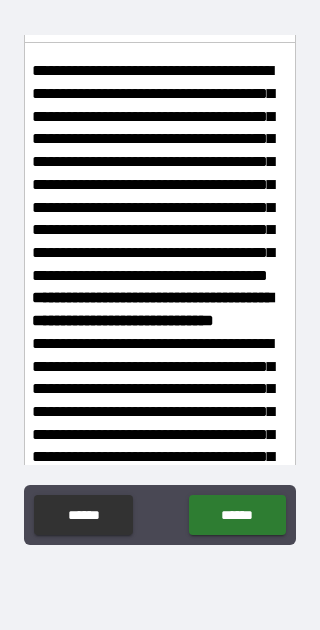 click on "***" at bounding box center (53, -57) 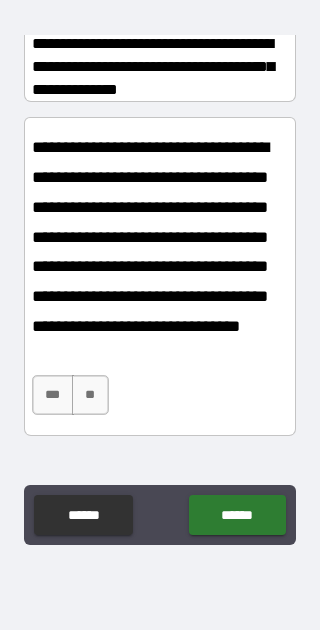scroll, scrollTop: 3900, scrollLeft: 0, axis: vertical 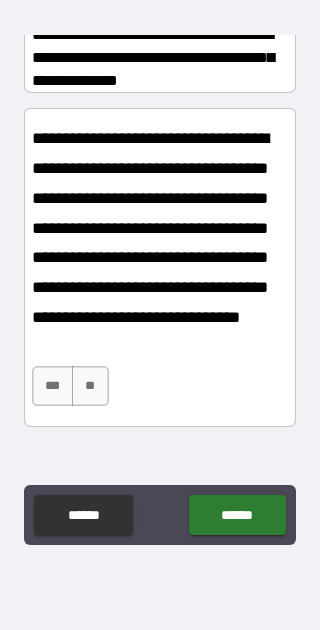 click on "***" at bounding box center (53, -275) 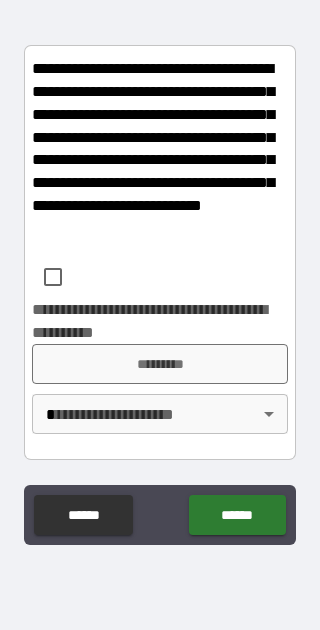 scroll, scrollTop: 4417, scrollLeft: 0, axis: vertical 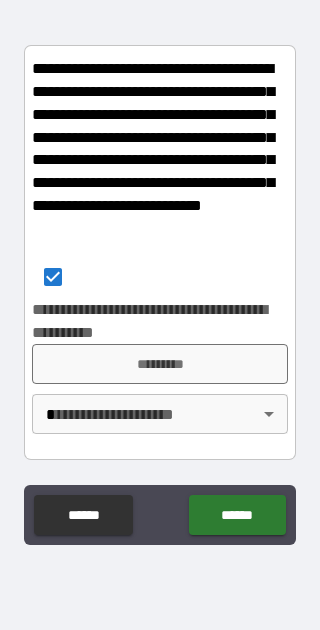 click on "*********" at bounding box center (160, 364) 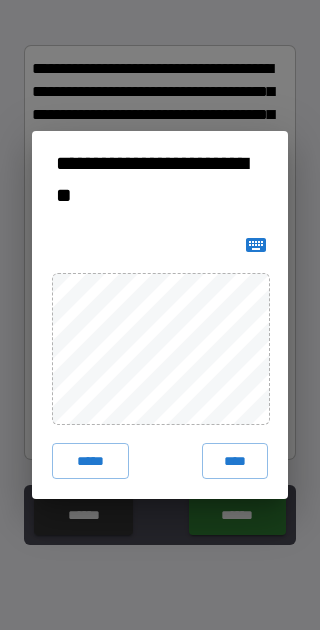 click on "****" at bounding box center [235, 461] 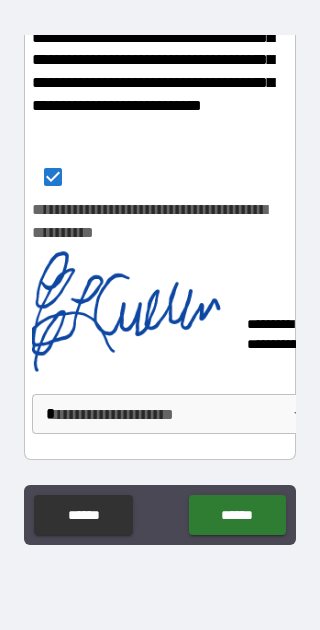 scroll, scrollTop: 4919, scrollLeft: 0, axis: vertical 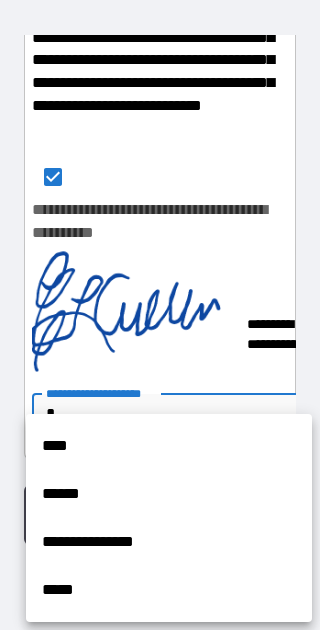 click on "****" at bounding box center (169, 446) 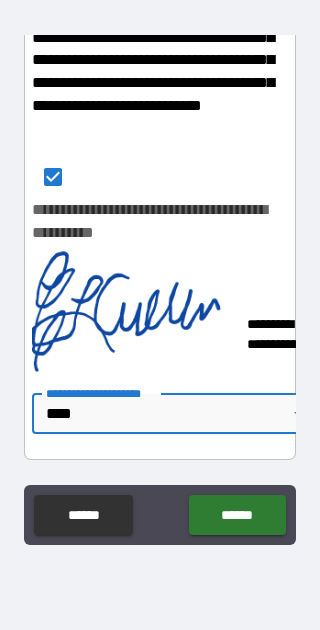 click on "******" at bounding box center (237, 515) 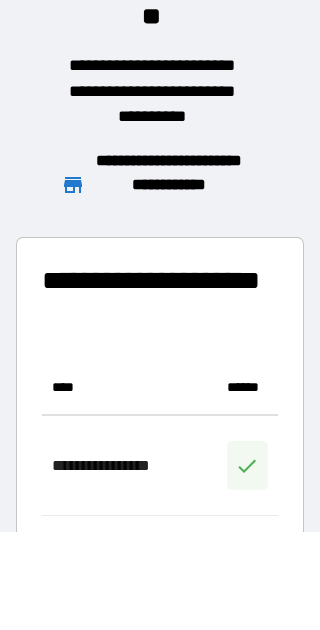 scroll, scrollTop: 1, scrollLeft: 1, axis: both 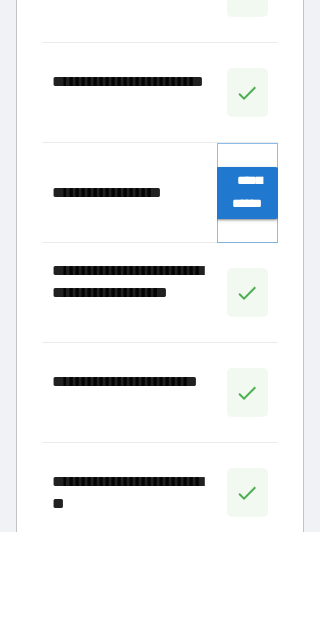click on "**********" at bounding box center [247, 291] 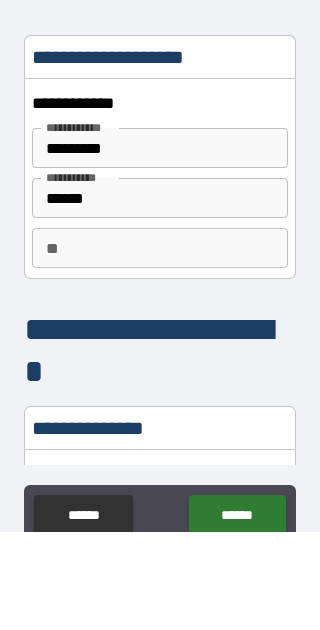 scroll, scrollTop: 0, scrollLeft: 0, axis: both 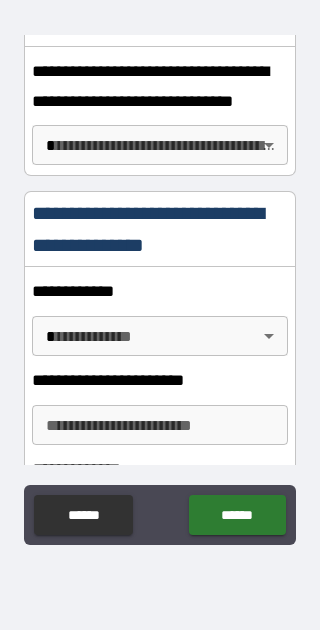 click on "**********" at bounding box center (160, 268) 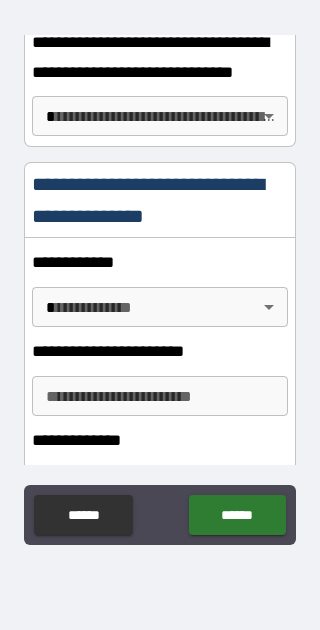 scroll, scrollTop: 438, scrollLeft: 0, axis: vertical 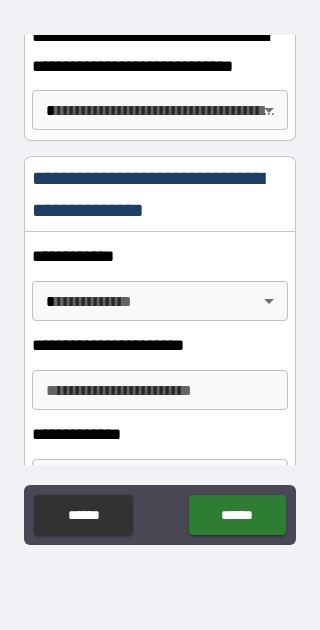 click on "**********" at bounding box center (160, 266) 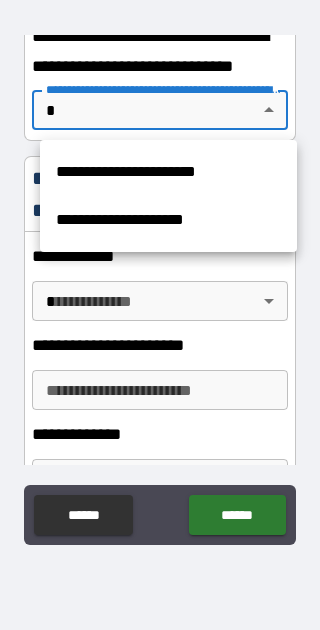 click on "**********" at bounding box center (168, 172) 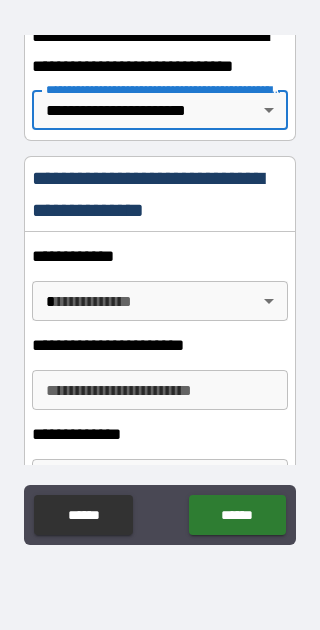 click on "**********" at bounding box center (160, 266) 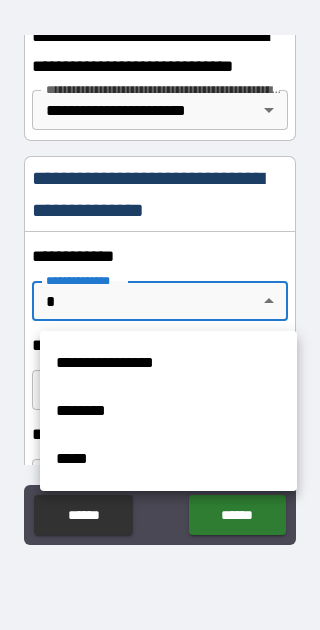 click on "**********" at bounding box center (168, 363) 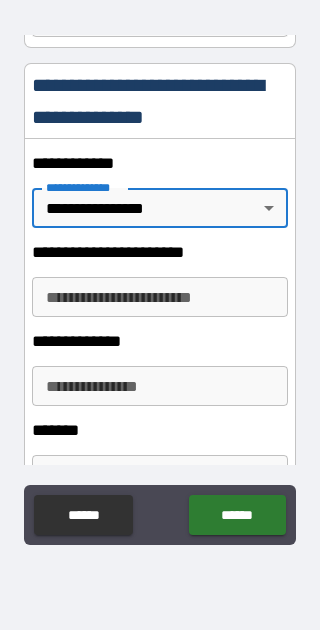 scroll, scrollTop: 546, scrollLeft: 0, axis: vertical 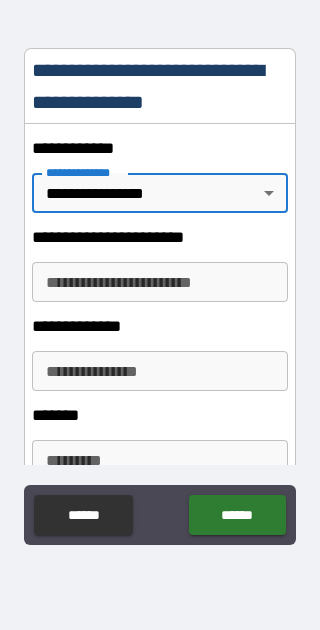 click on "**********" at bounding box center [160, 282] 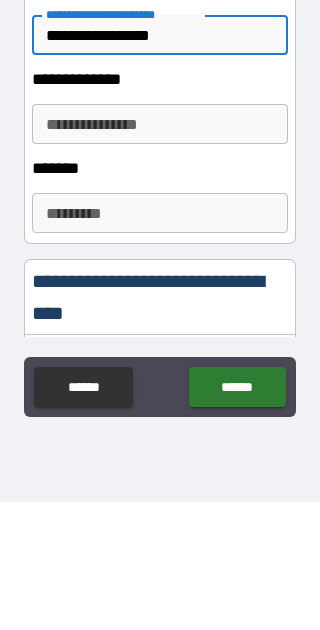 scroll, scrollTop: 662, scrollLeft: 0, axis: vertical 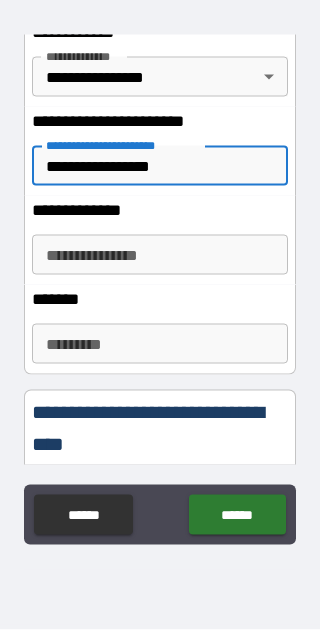 click on "**********" at bounding box center [160, 255] 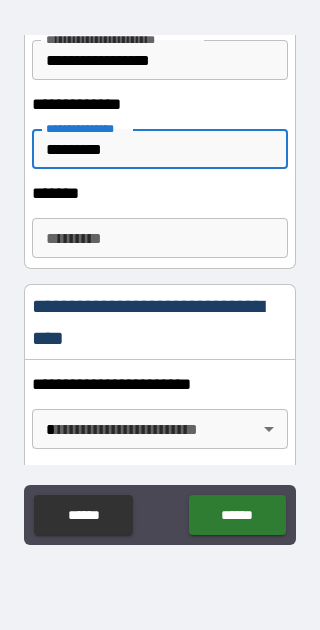 scroll, scrollTop: 779, scrollLeft: 0, axis: vertical 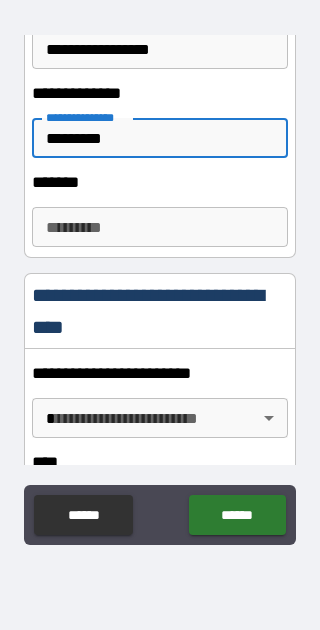 click on "*******   *" at bounding box center (160, 227) 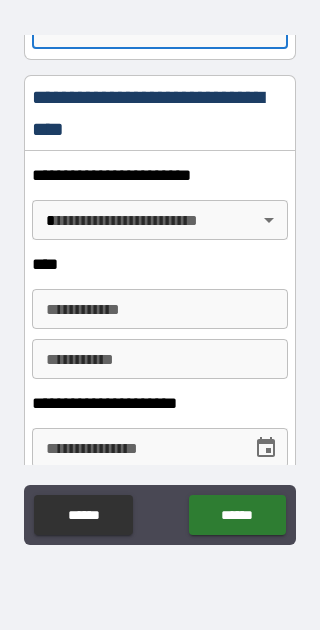 scroll, scrollTop: 982, scrollLeft: 0, axis: vertical 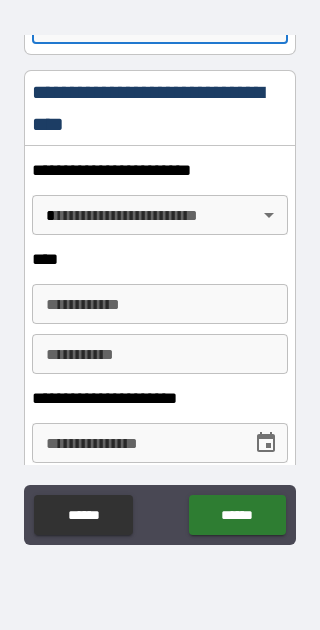 click on "**********" at bounding box center (160, 266) 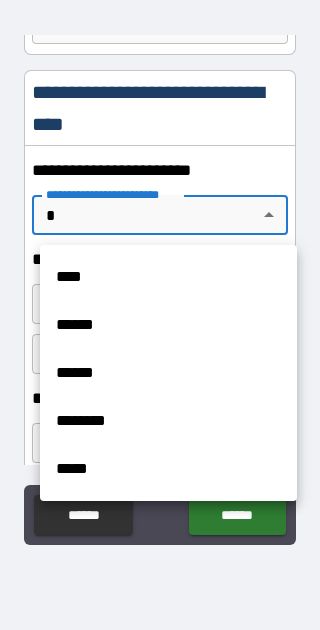 click on "****" at bounding box center [168, 277] 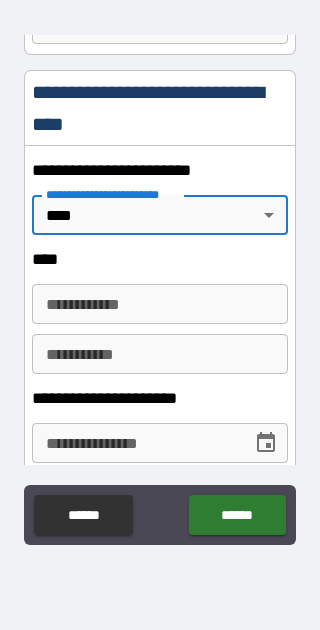 click on "**********" at bounding box center (160, 304) 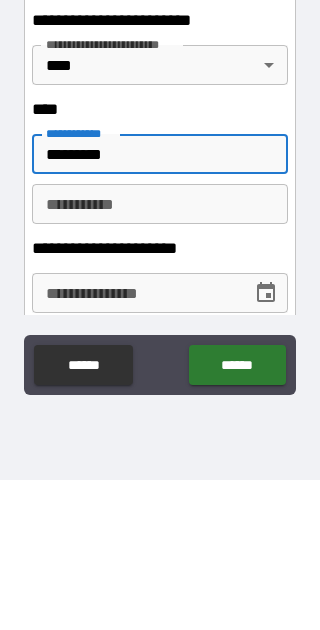 click on "*********   *" at bounding box center [160, 354] 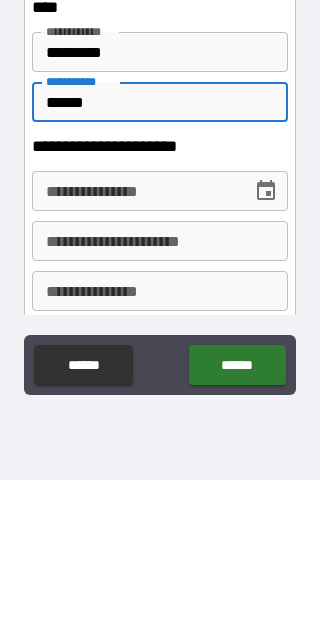 scroll, scrollTop: 1086, scrollLeft: 0, axis: vertical 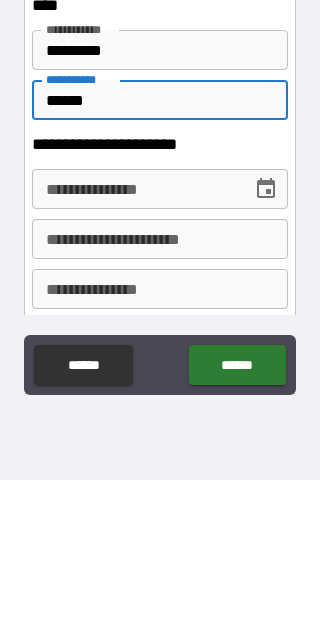 click on "**********" at bounding box center (135, 339) 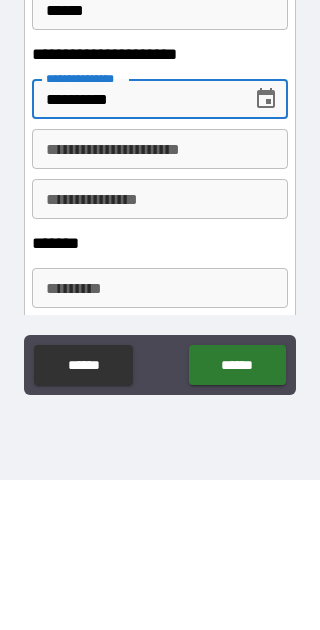 scroll, scrollTop: 1177, scrollLeft: 0, axis: vertical 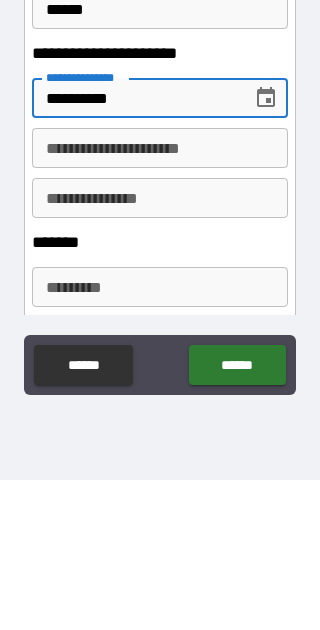 click on "**********" at bounding box center (160, 298) 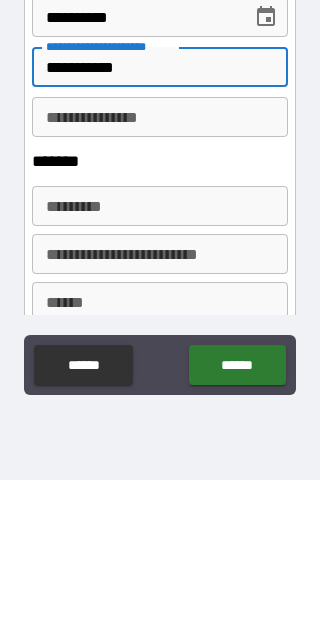 scroll, scrollTop: 1328, scrollLeft: 0, axis: vertical 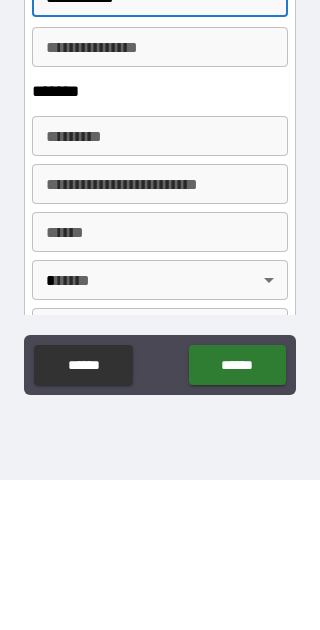 click on "*******   *" at bounding box center (160, 286) 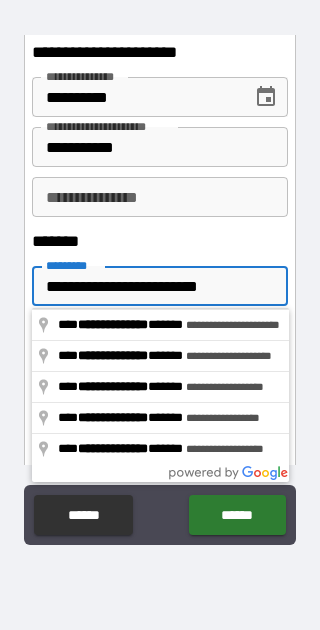 click on "**********" at bounding box center (160, 286) 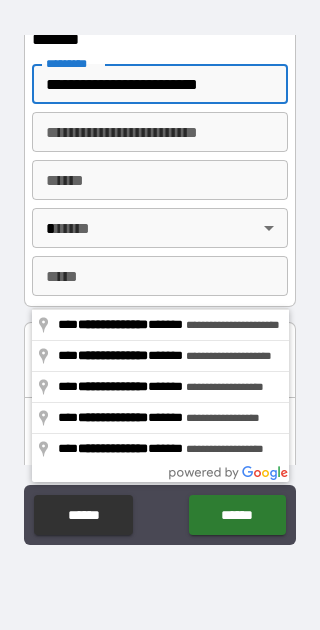 scroll, scrollTop: 1537, scrollLeft: 0, axis: vertical 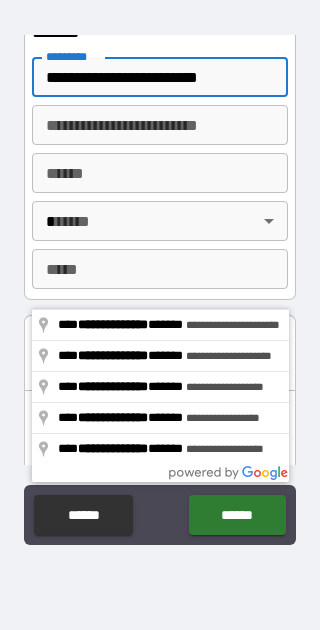 click on "**********" at bounding box center [160, 125] 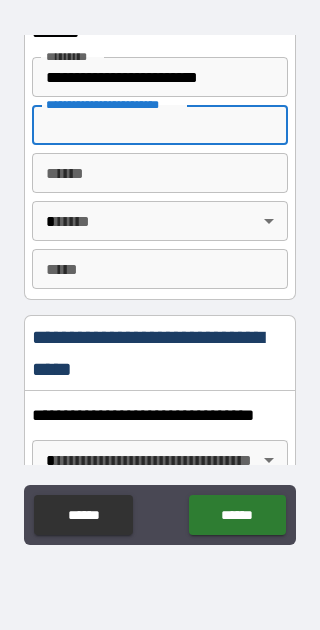 click on "**********" at bounding box center (160, 77) 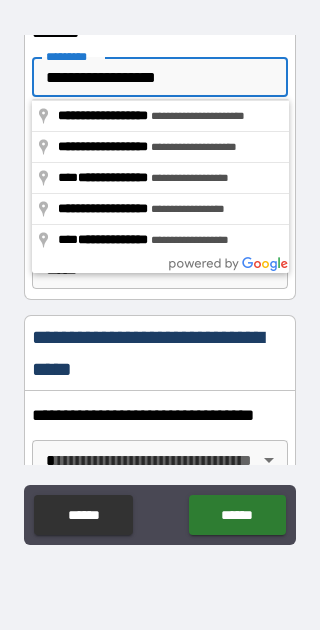 click on "**********" at bounding box center [160, 268] 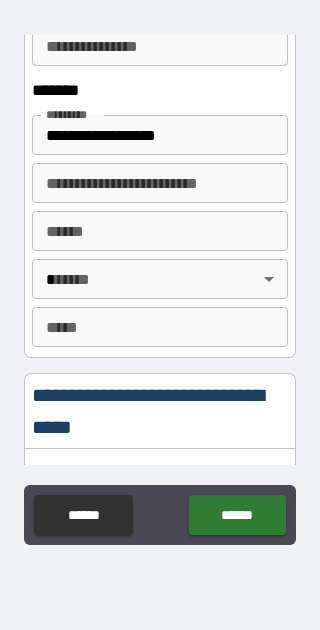 scroll, scrollTop: 1474, scrollLeft: 0, axis: vertical 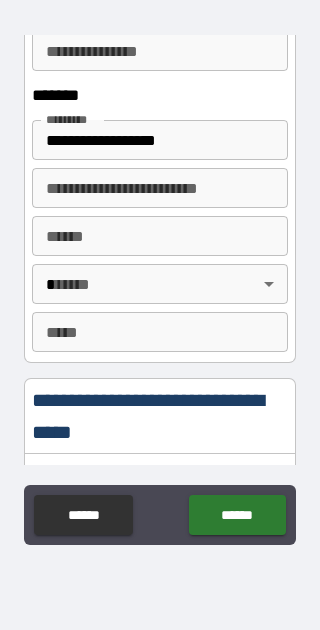 click on "**********" at bounding box center [160, 188] 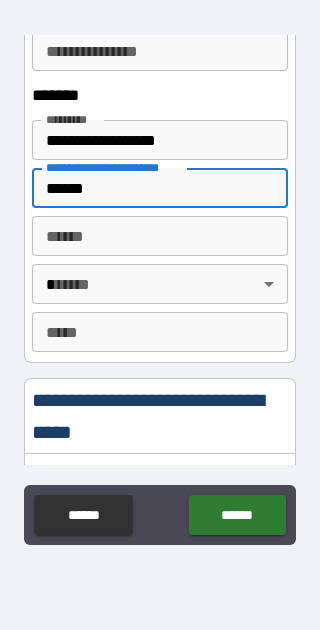 click on "****   *" at bounding box center (160, 236) 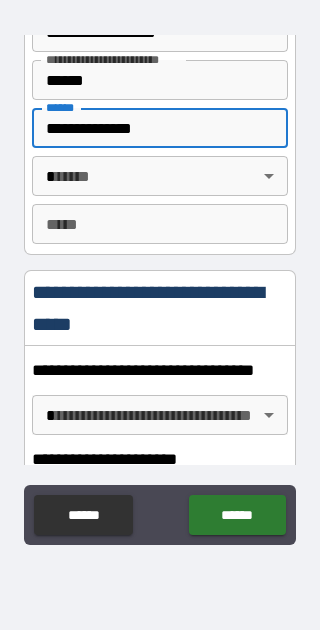 scroll, scrollTop: 1588, scrollLeft: 0, axis: vertical 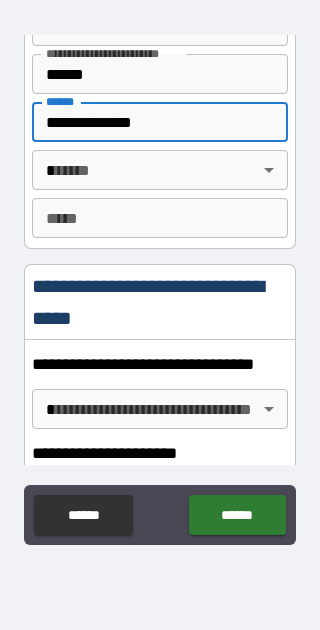 click on "**********" at bounding box center [160, 266] 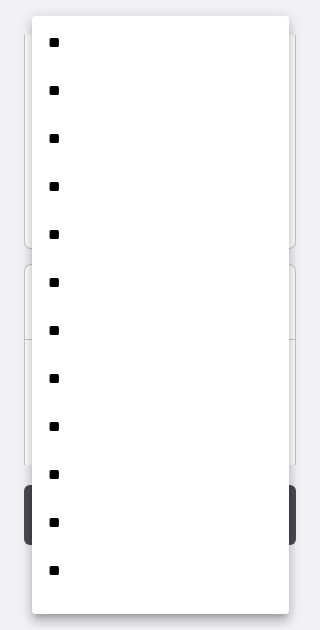scroll, scrollTop: 2166, scrollLeft: 0, axis: vertical 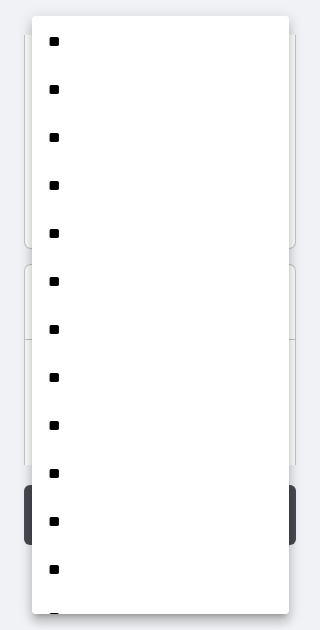 click on "**" at bounding box center [160, 138] 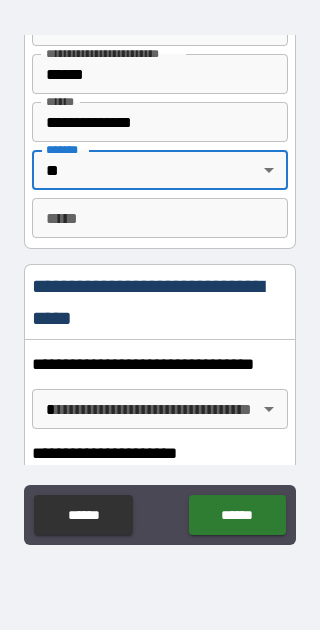 click on "***   *" at bounding box center (160, 218) 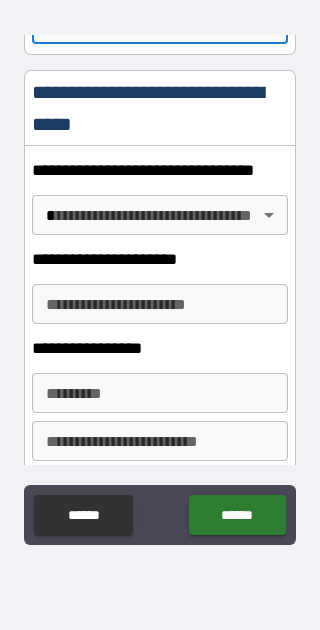 scroll, scrollTop: 1785, scrollLeft: 0, axis: vertical 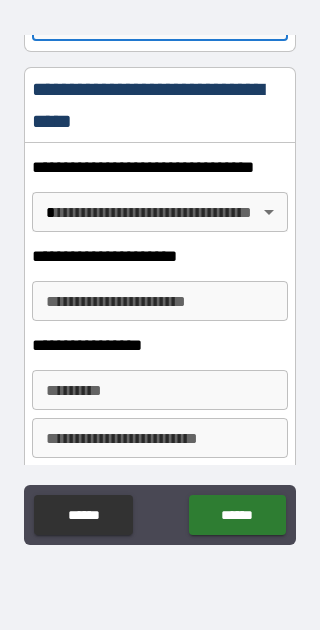 click on "**********" at bounding box center (160, 266) 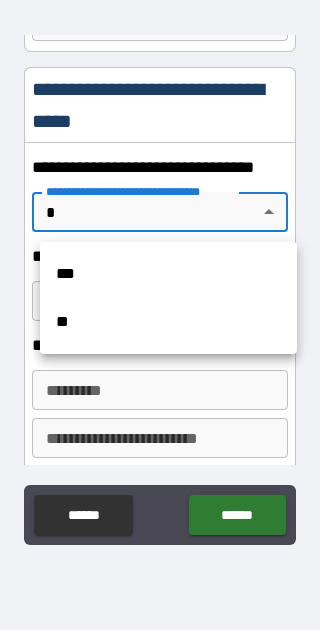click on "**" at bounding box center (168, 322) 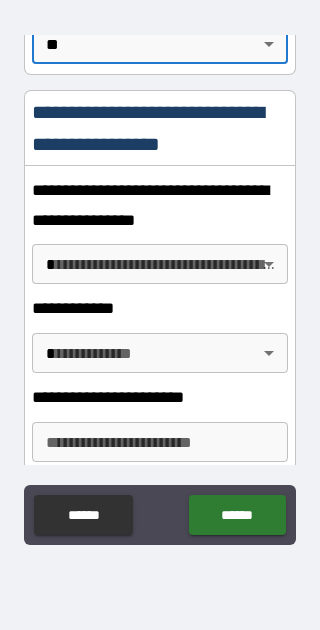 scroll, scrollTop: 1955, scrollLeft: 0, axis: vertical 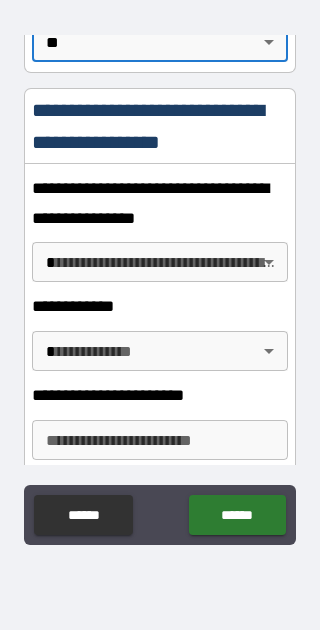 click on "**********" at bounding box center (160, 266) 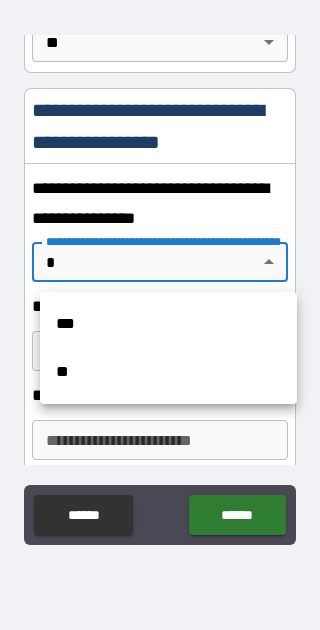 click on "**" at bounding box center (168, 372) 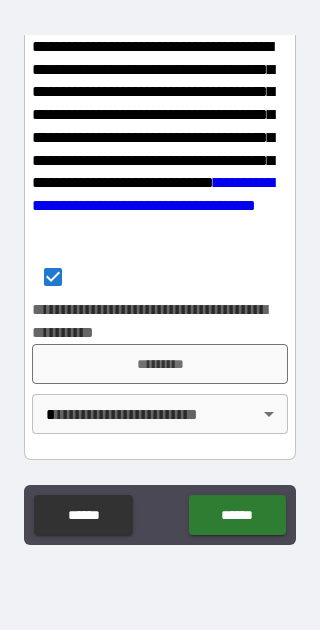 scroll, scrollTop: 2288, scrollLeft: 0, axis: vertical 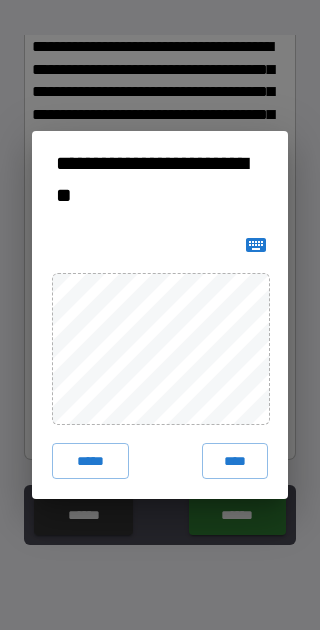 click on "****" at bounding box center (235, 461) 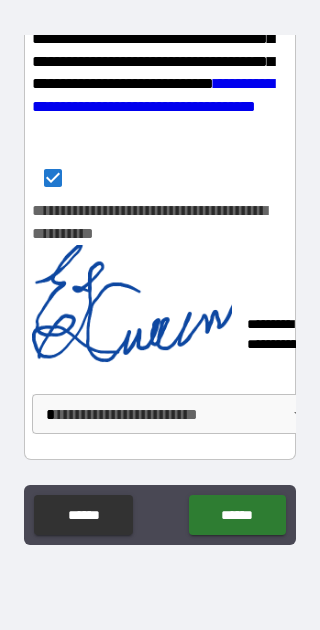 scroll, scrollTop: 2387, scrollLeft: 0, axis: vertical 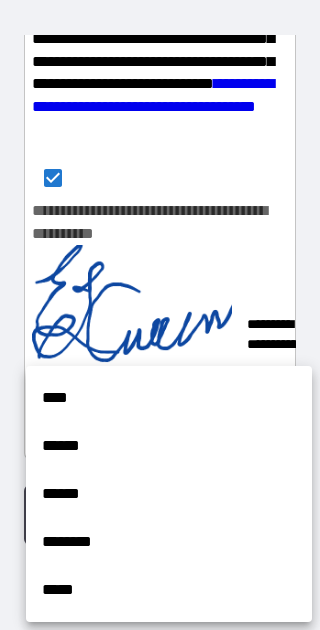click on "****" at bounding box center [169, 398] 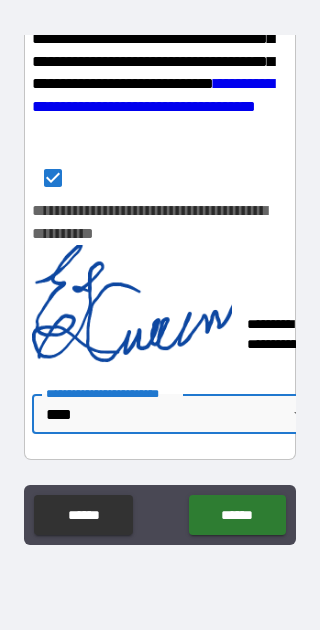 click on "******" at bounding box center (237, 515) 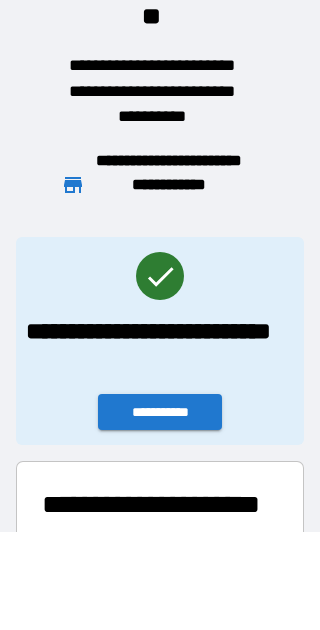 scroll, scrollTop: 1, scrollLeft: 1, axis: both 